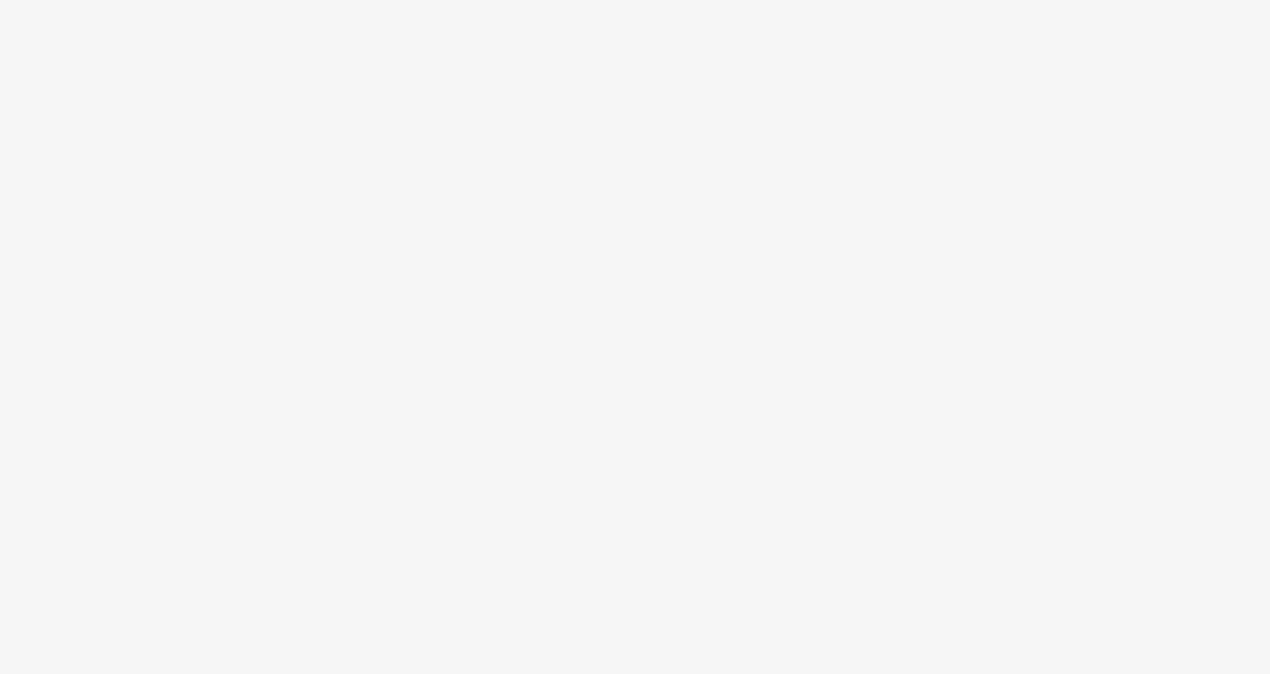 scroll, scrollTop: 0, scrollLeft: 0, axis: both 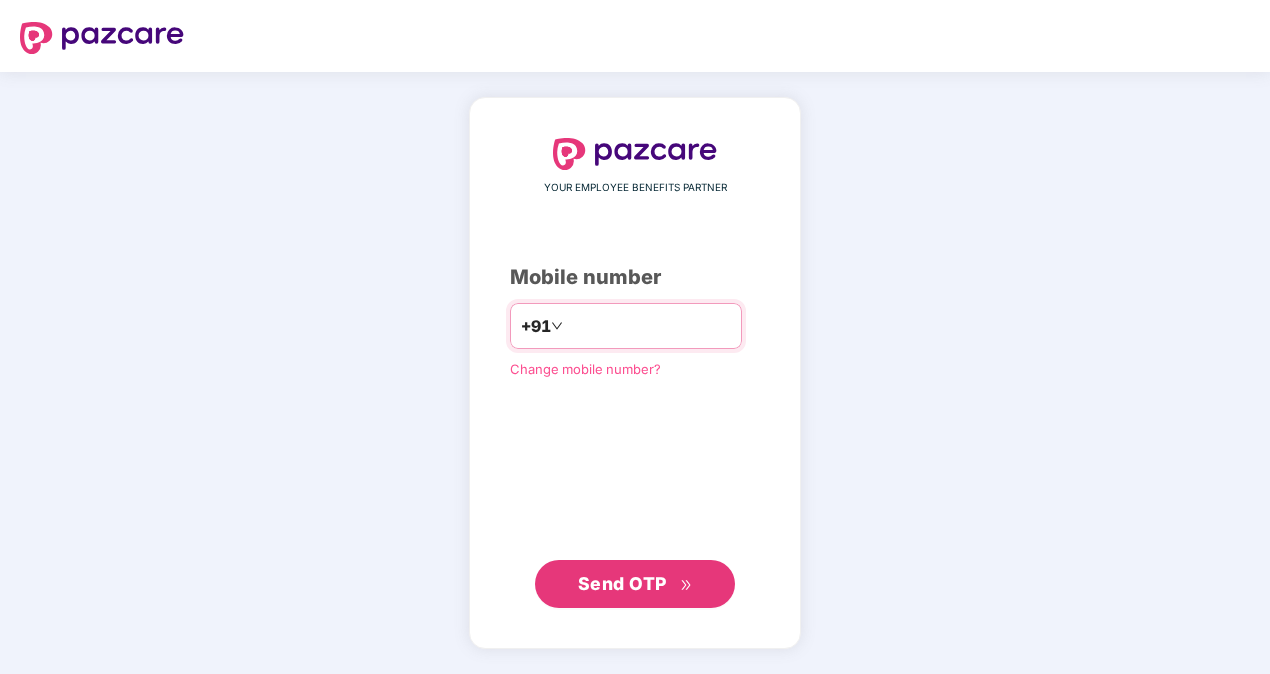 click on "**********" at bounding box center (649, 326) 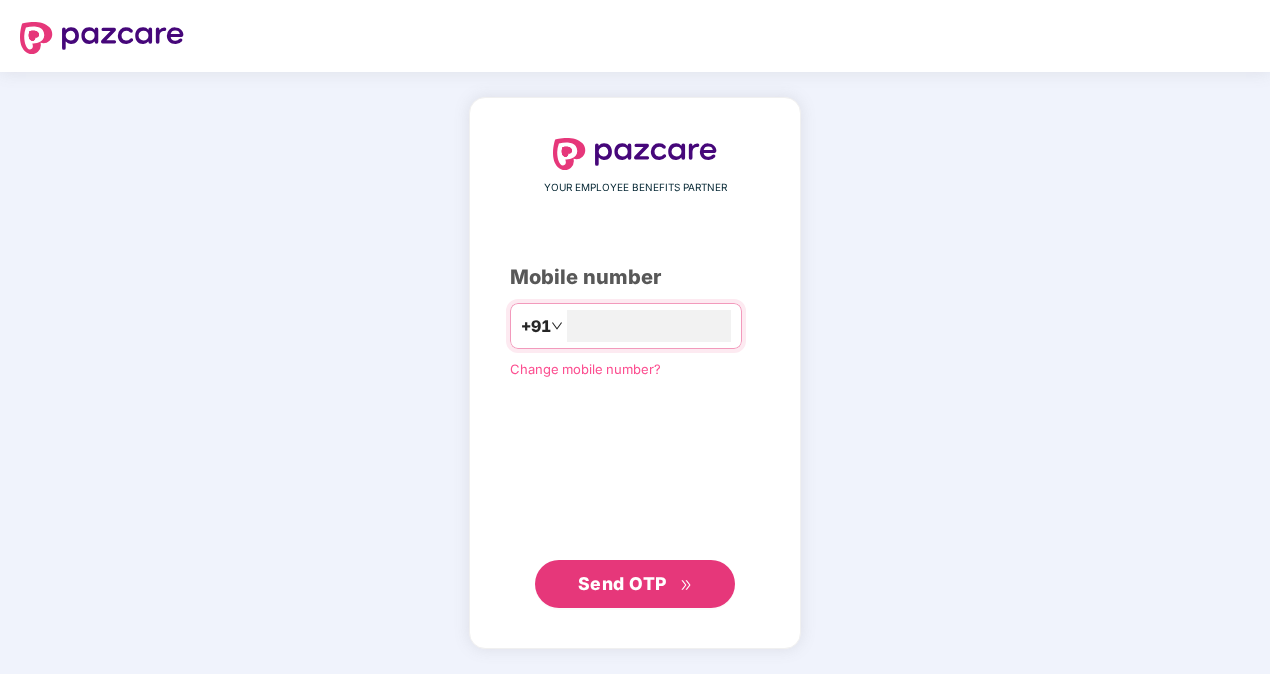 type on "**********" 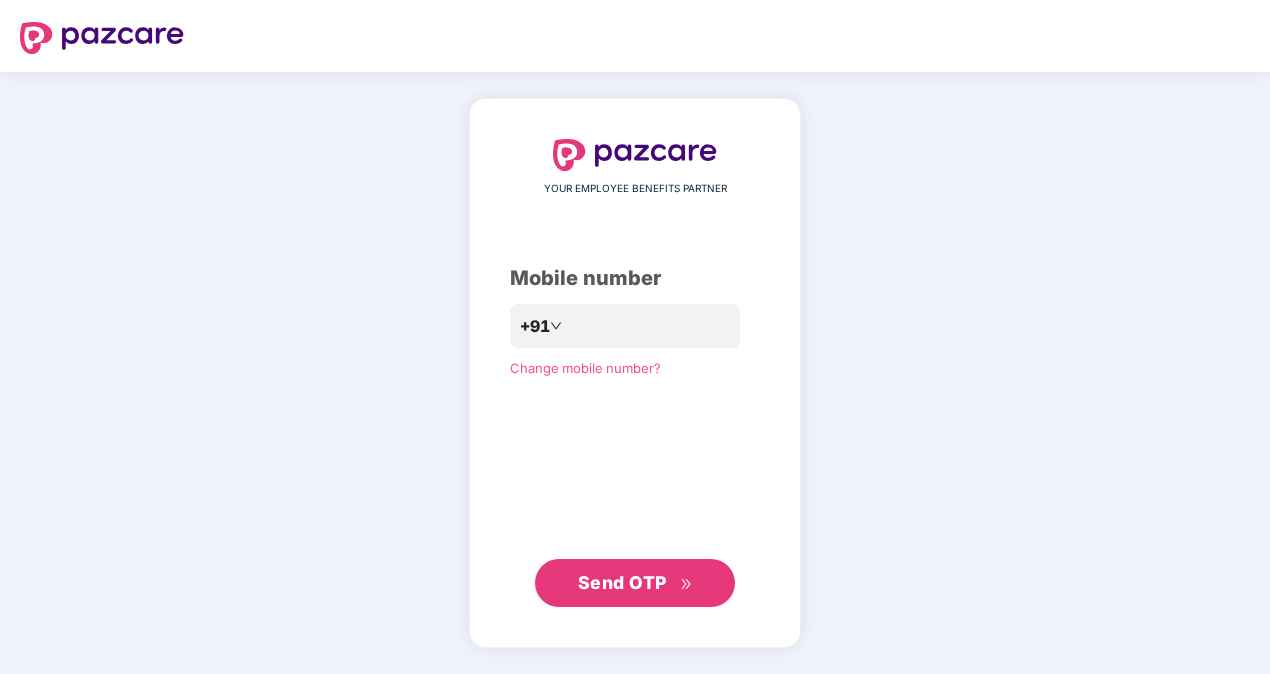 click on "Send OTP" at bounding box center [635, 583] 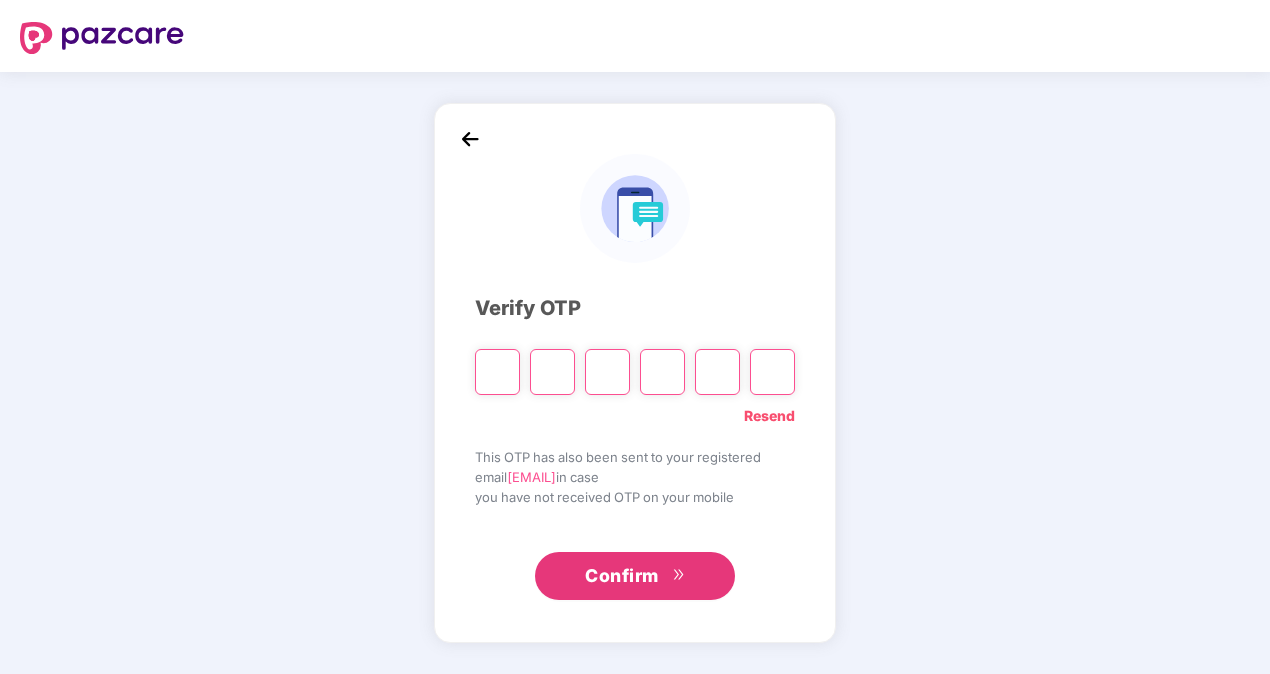 type on "*" 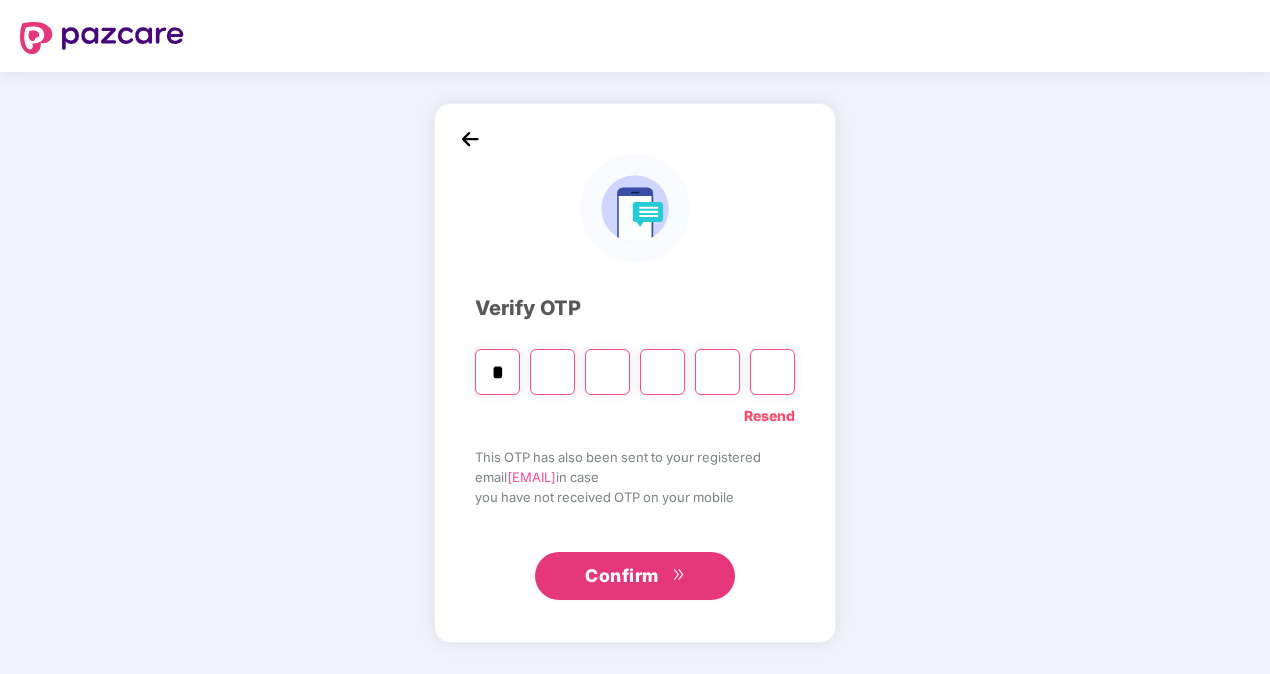 type on "*" 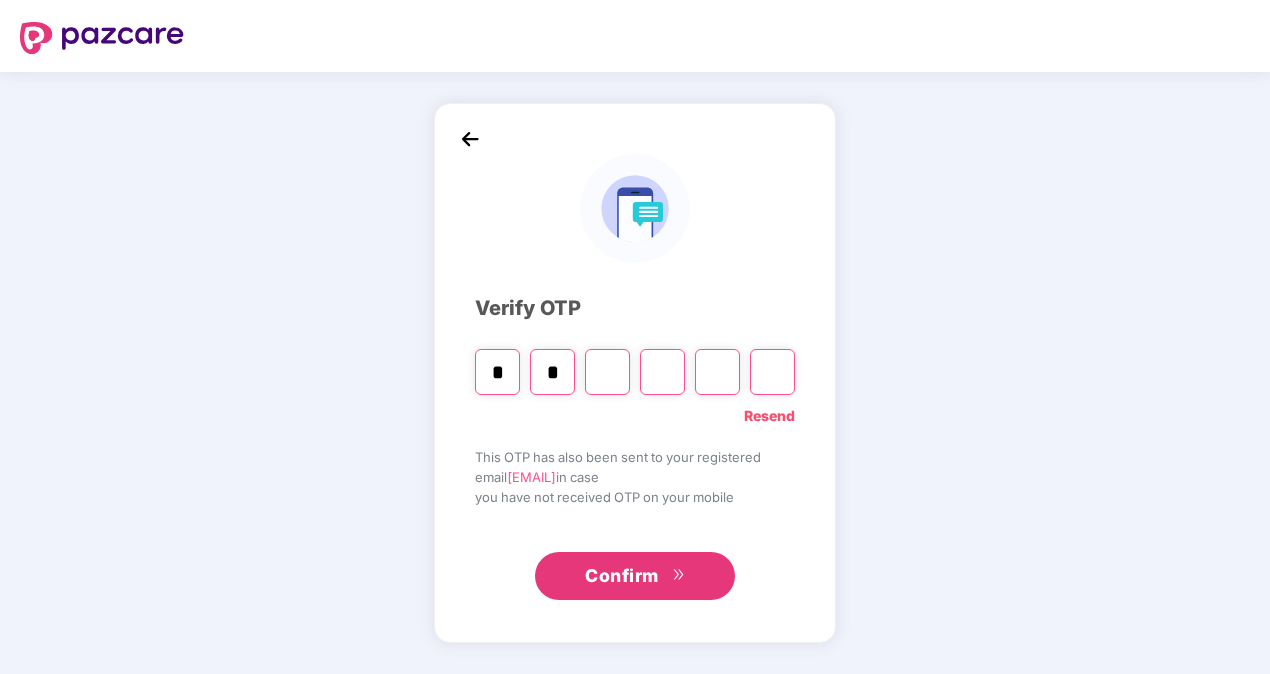 type on "*" 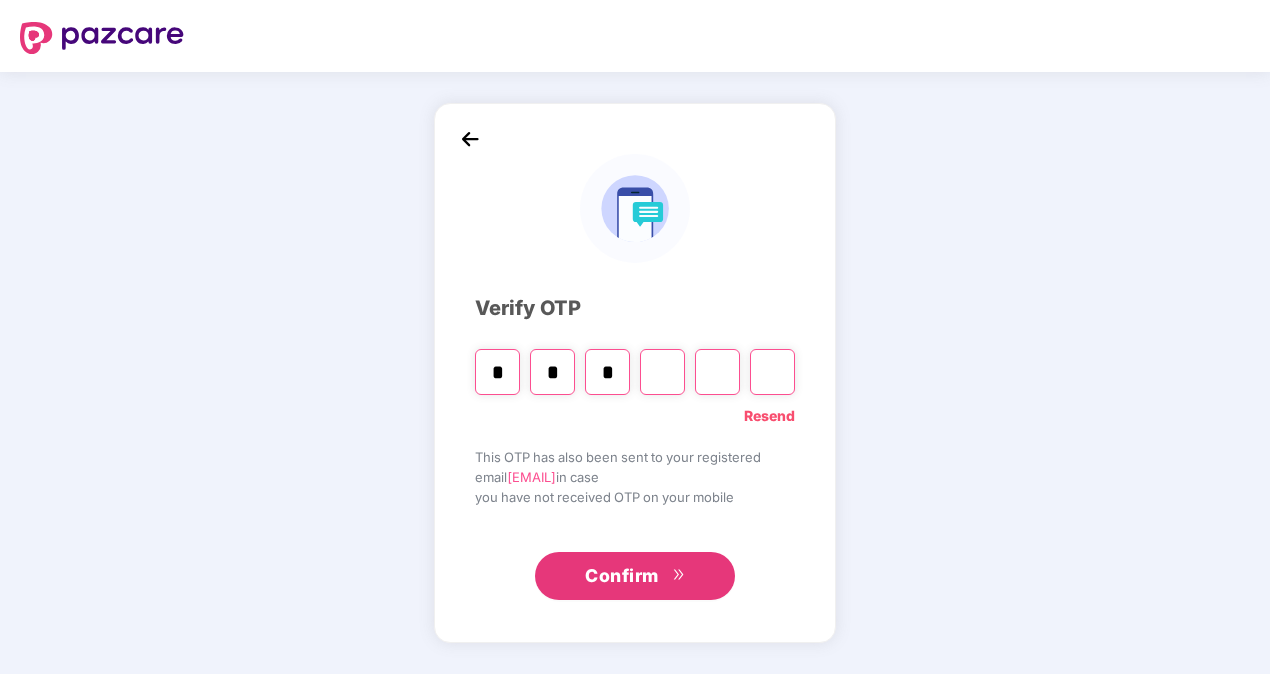 type on "*" 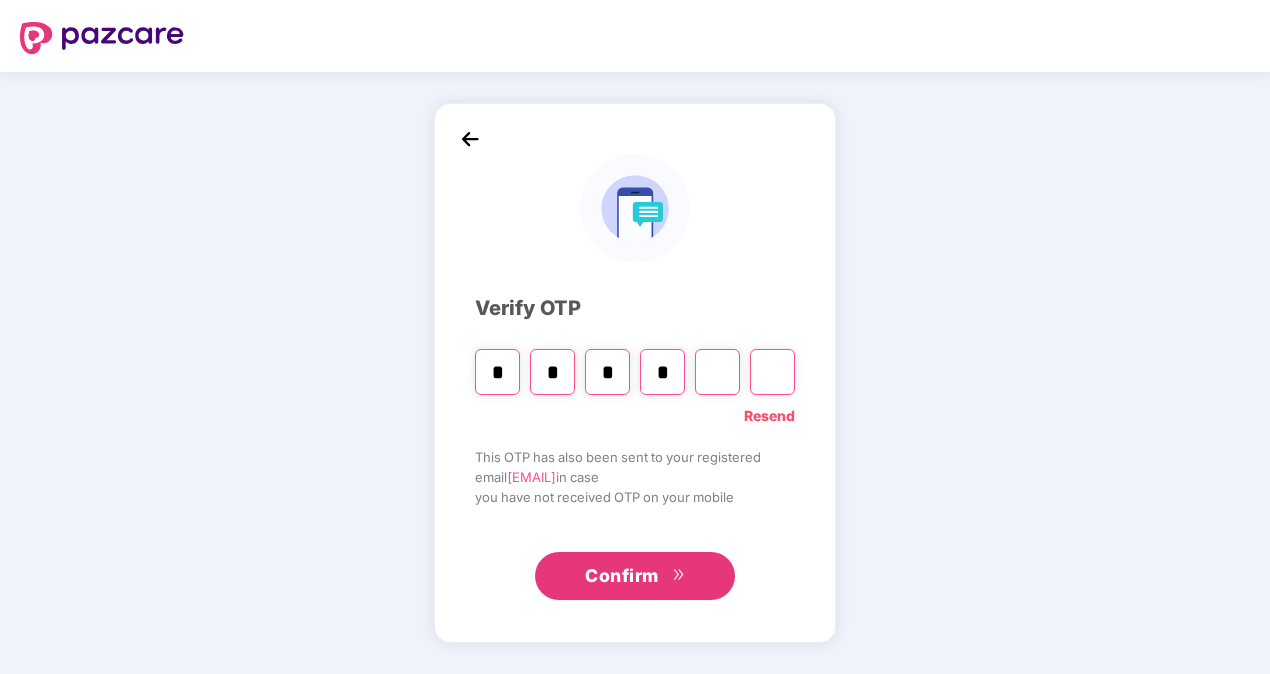 type on "*" 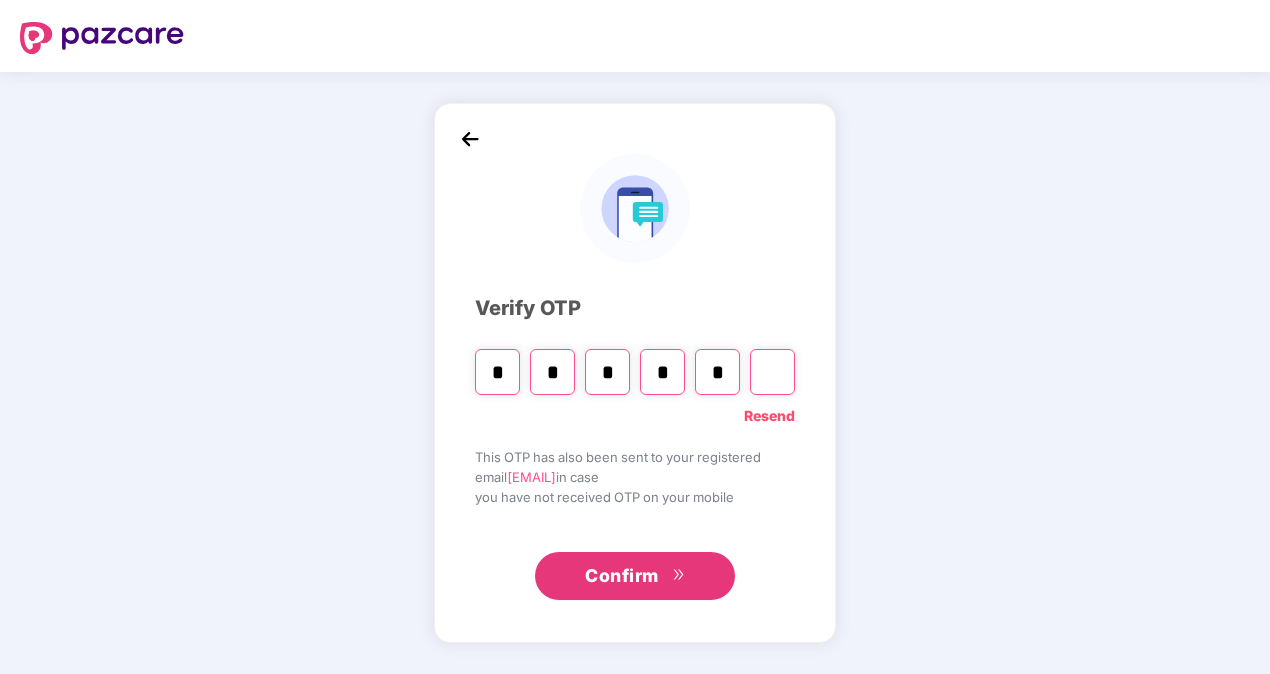 type on "*" 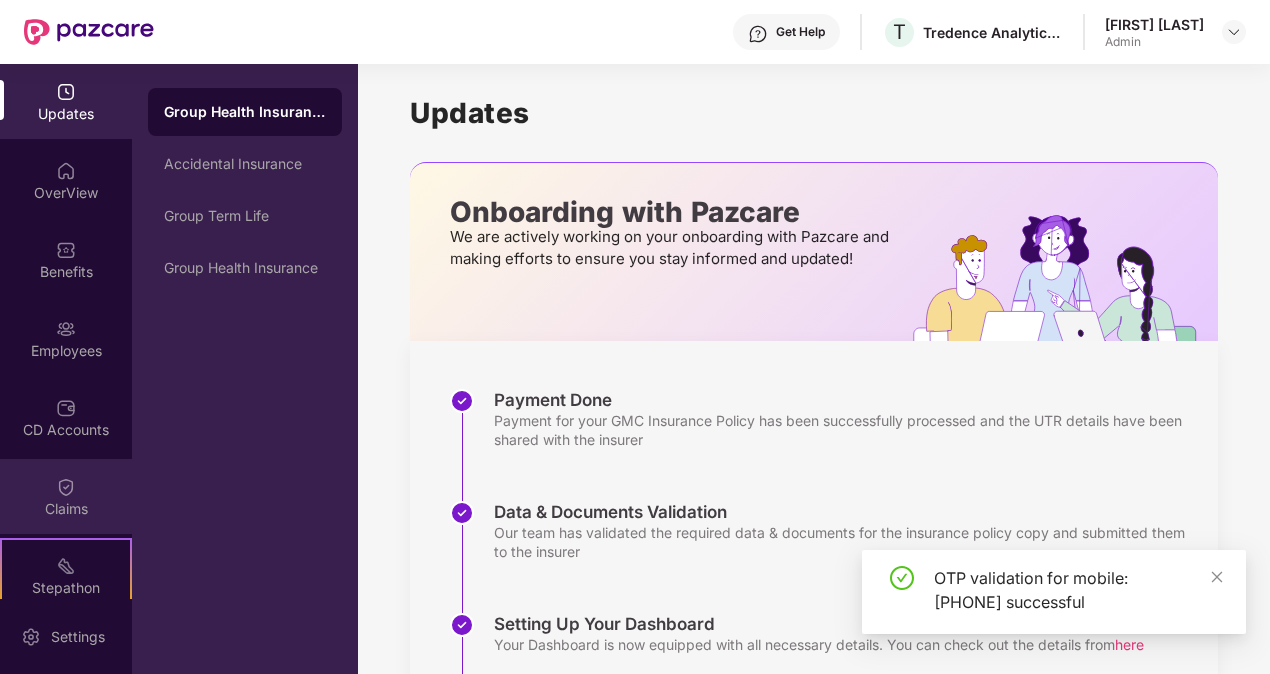 scroll, scrollTop: 176, scrollLeft: 0, axis: vertical 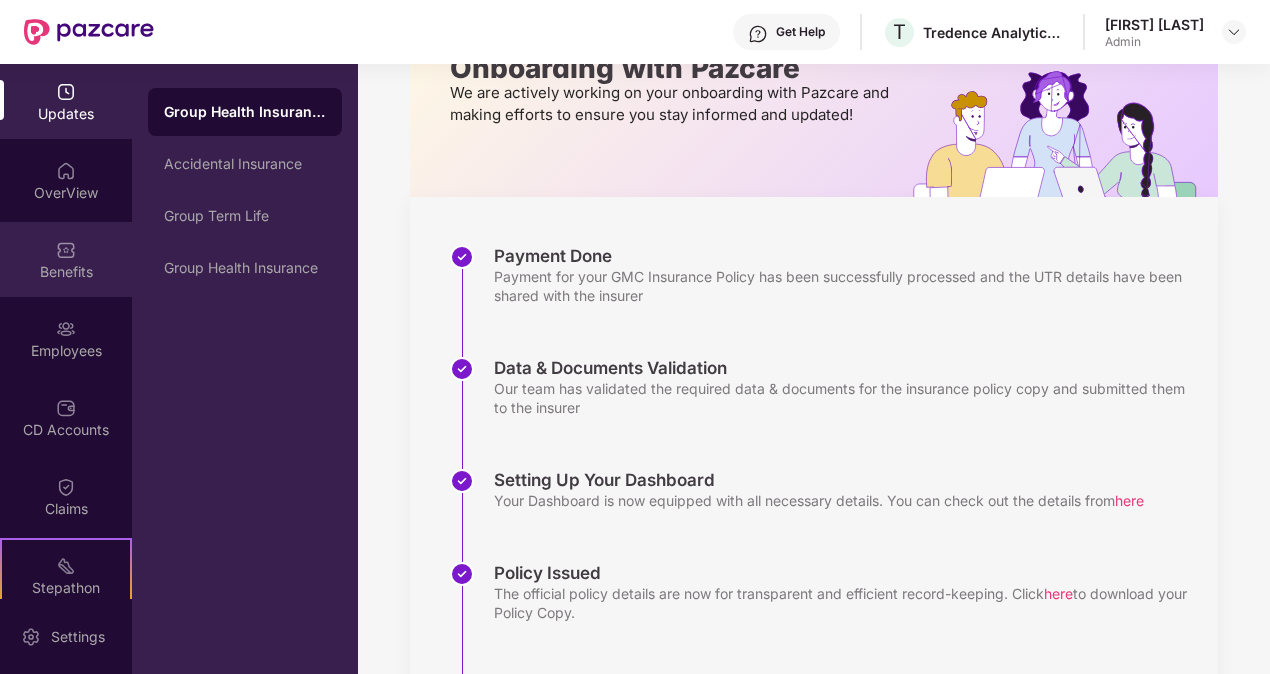 click at bounding box center [66, 250] 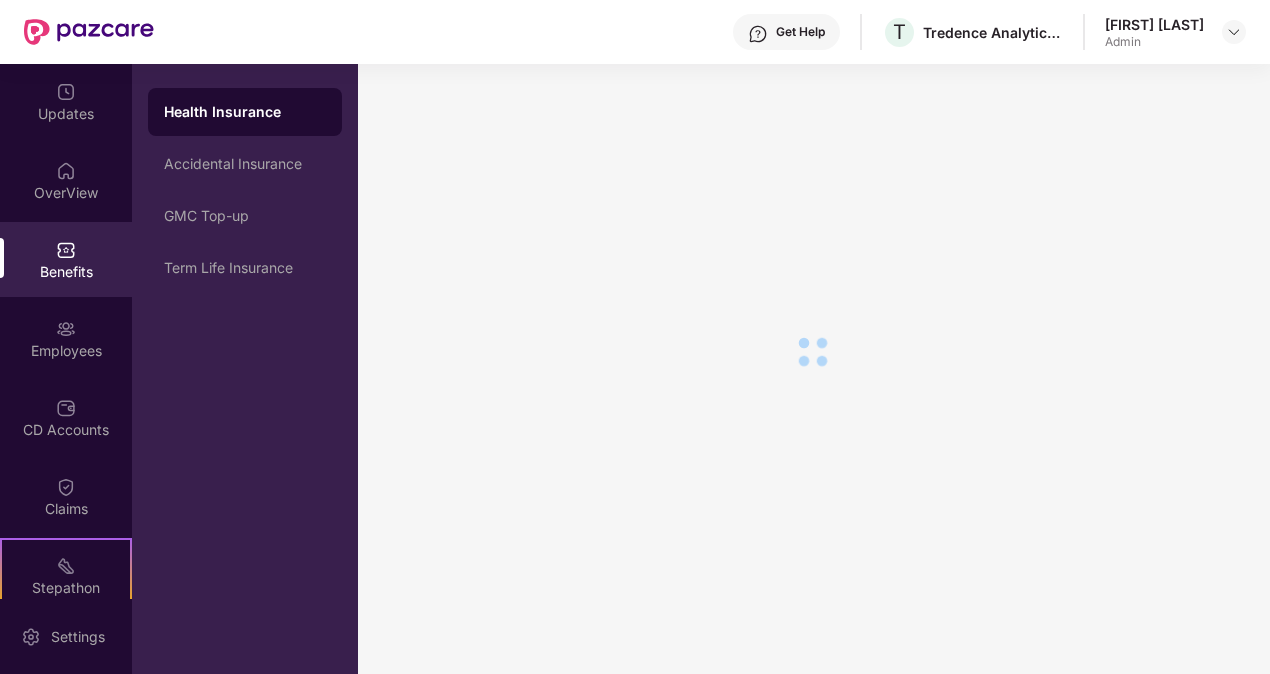 scroll, scrollTop: 34, scrollLeft: 0, axis: vertical 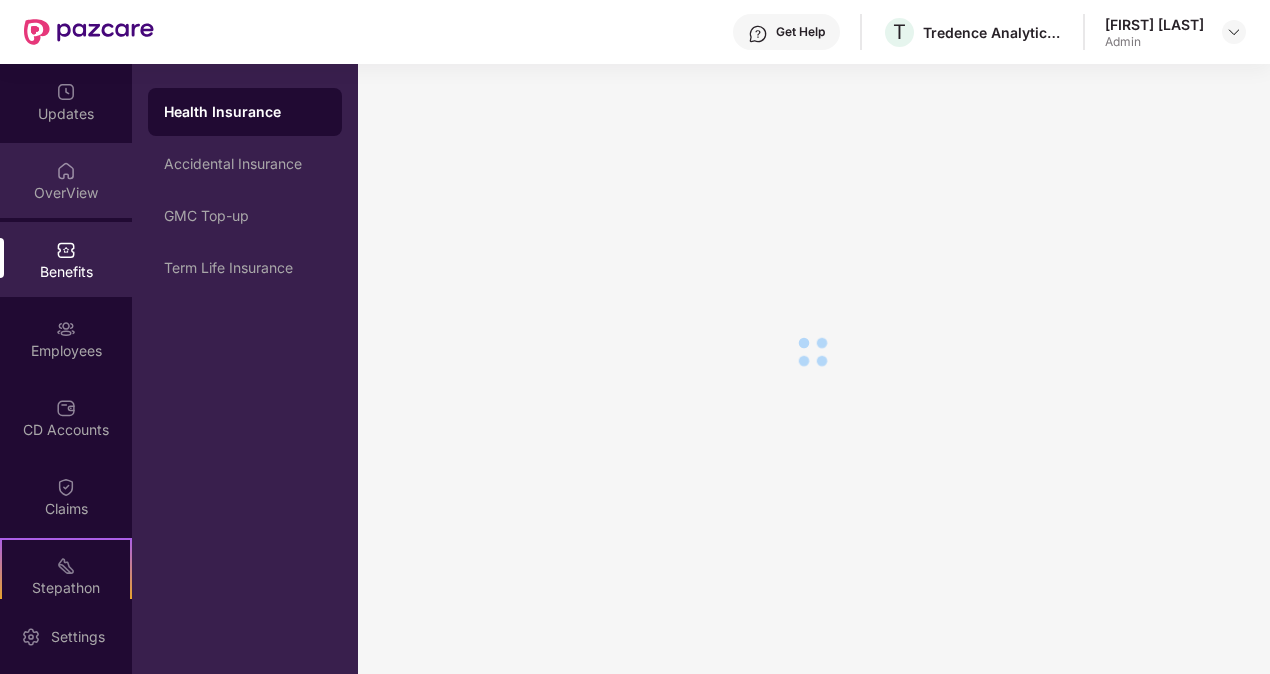 click on "OverView" at bounding box center (66, 193) 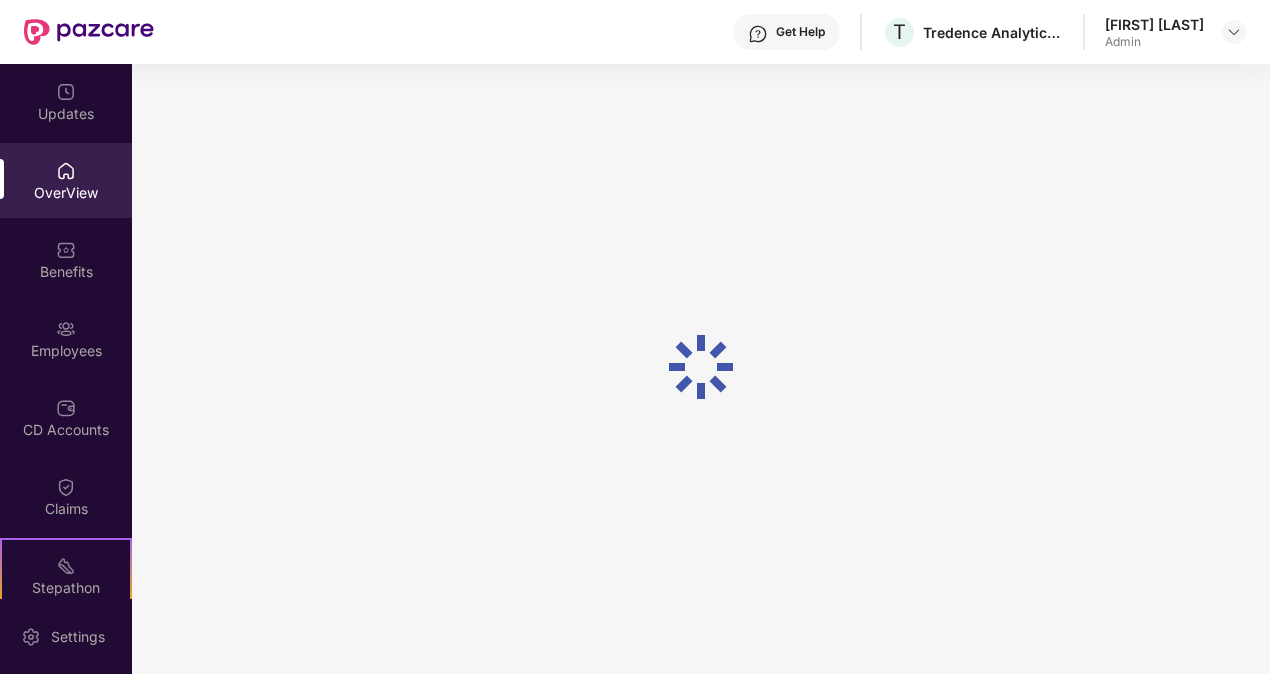 scroll, scrollTop: 64, scrollLeft: 0, axis: vertical 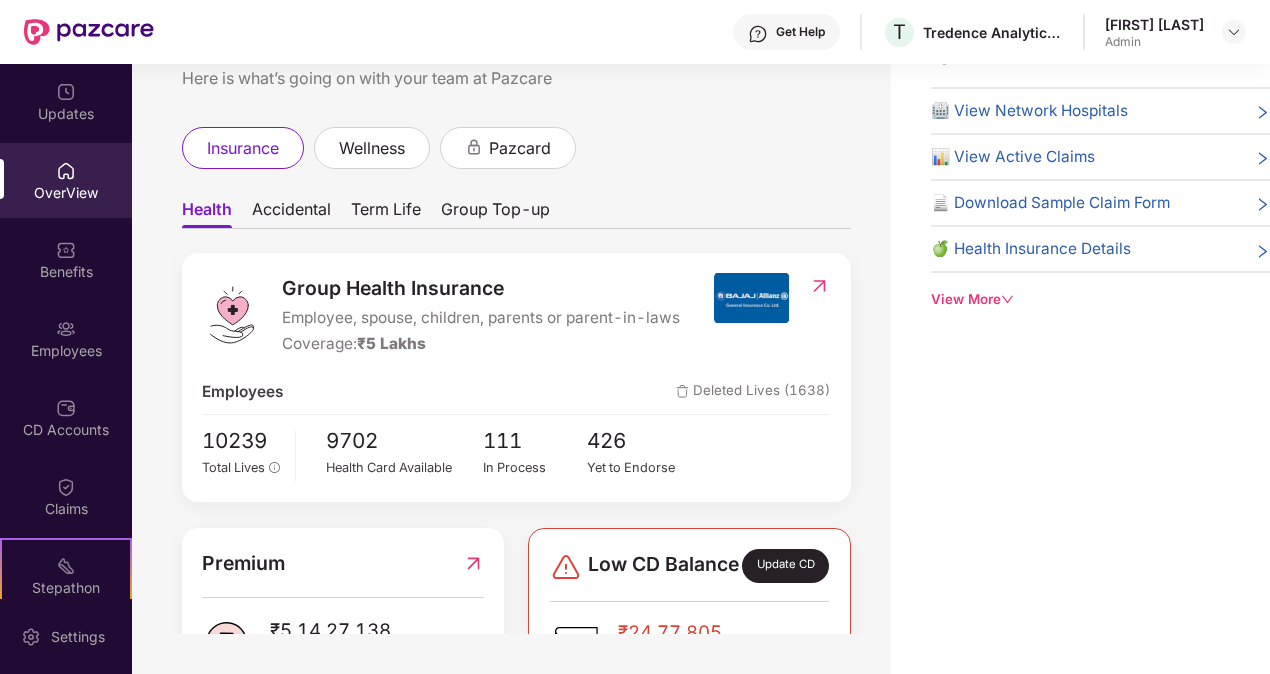 click on "Quick Links 🏥 View Network Hospitals 📊 View Active Claims 📄 Download Sample Claim Form 🍏 Health Insurance Details View More" at bounding box center [1080, 337] 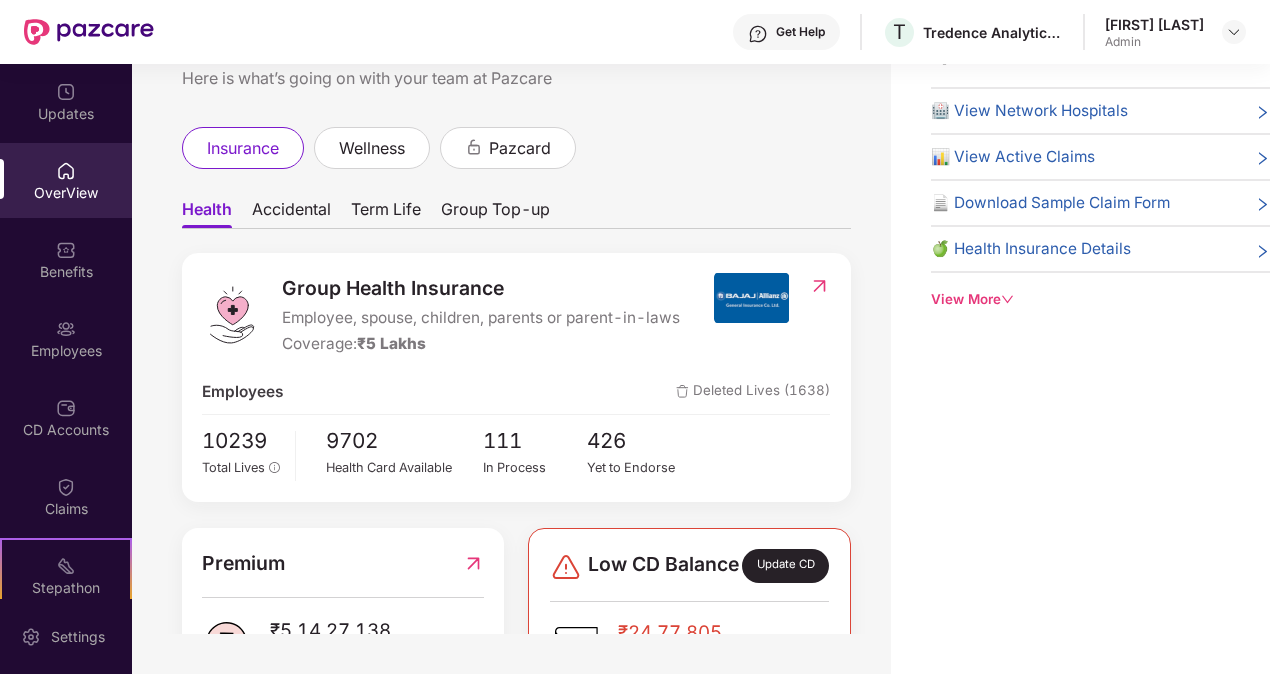 click on "Quick Links 🏥 View Network Hospitals 📊 View Active Claims 📄 Download Sample Claim Form 🍏 Health Insurance Details View More" at bounding box center [1100, 175] 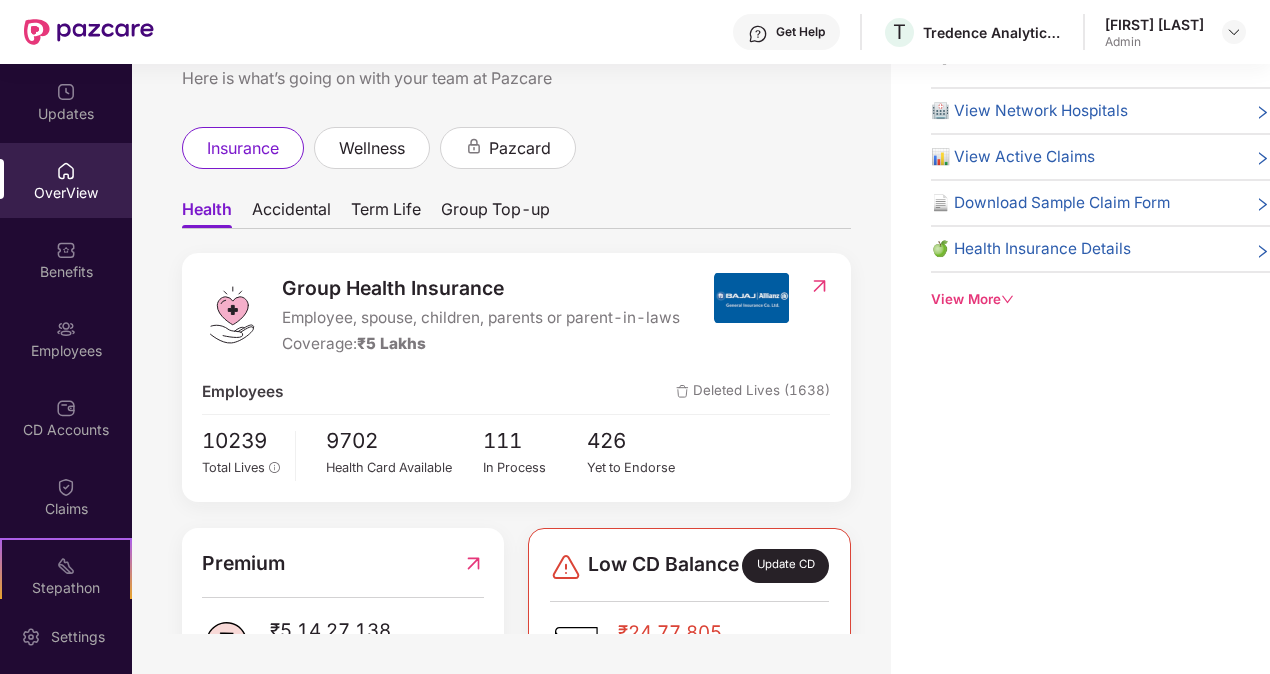 click on "View More" at bounding box center (1100, 299) 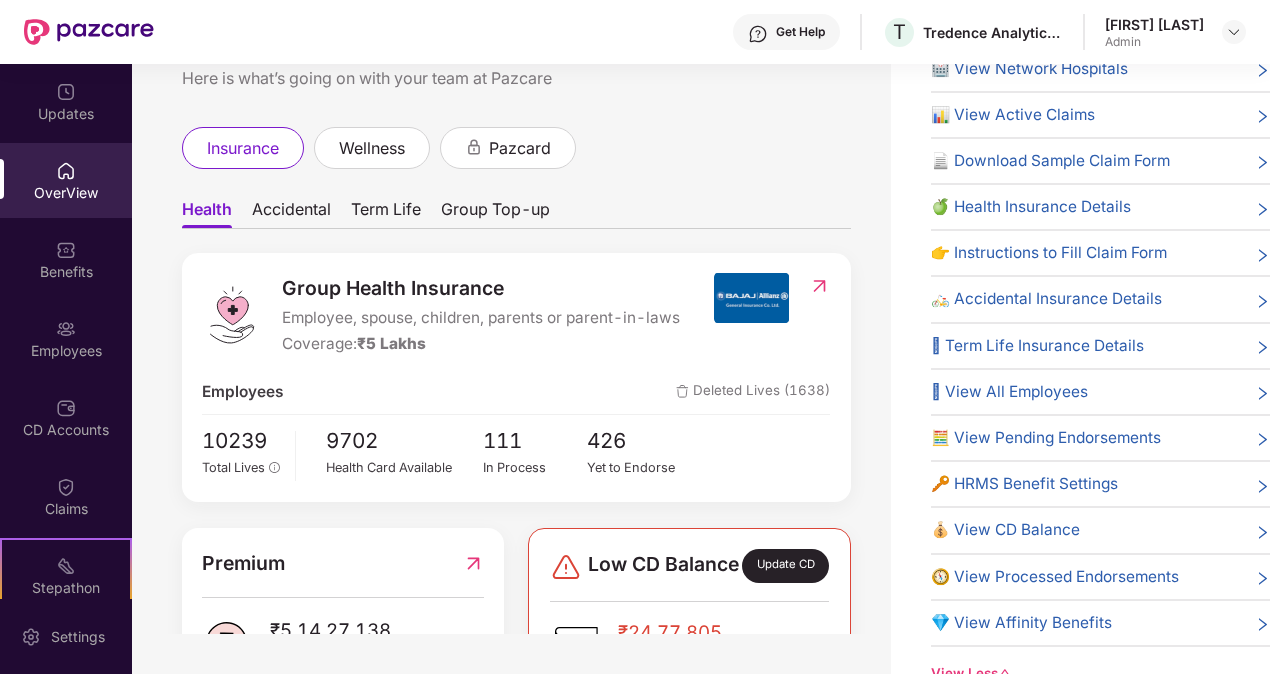 scroll, scrollTop: 0, scrollLeft: 0, axis: both 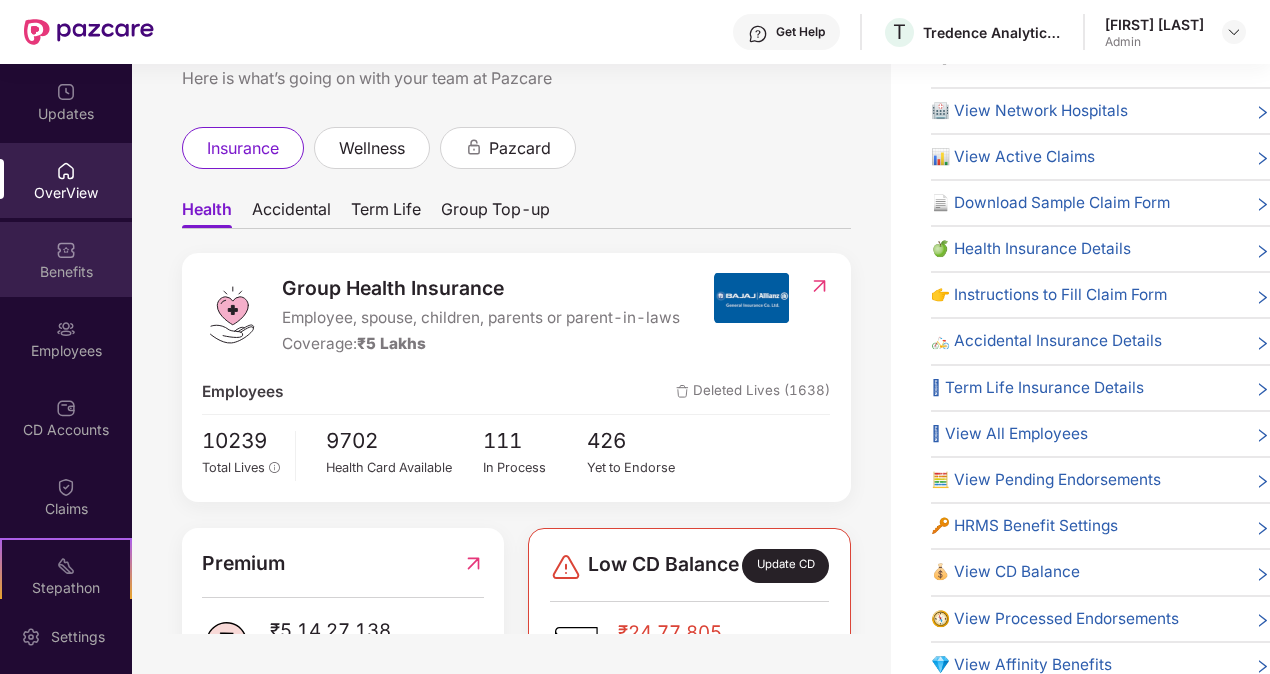 click on "Benefits" at bounding box center (66, 259) 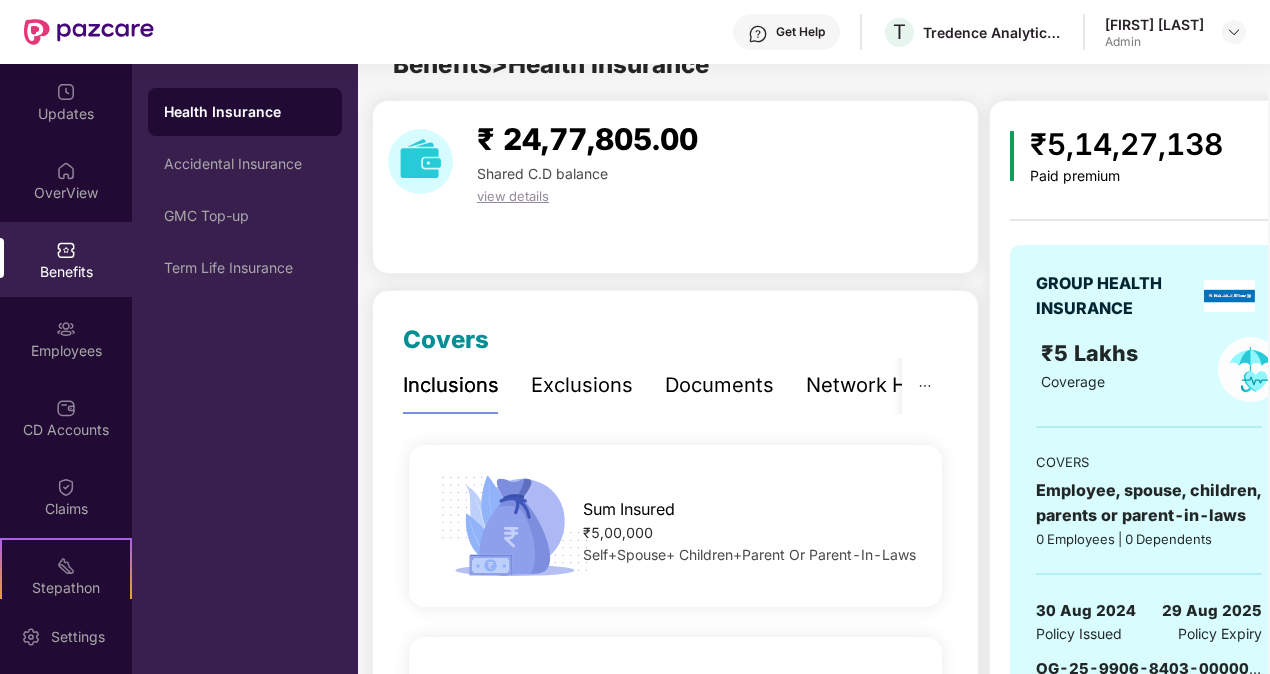 scroll, scrollTop: 64, scrollLeft: 0, axis: vertical 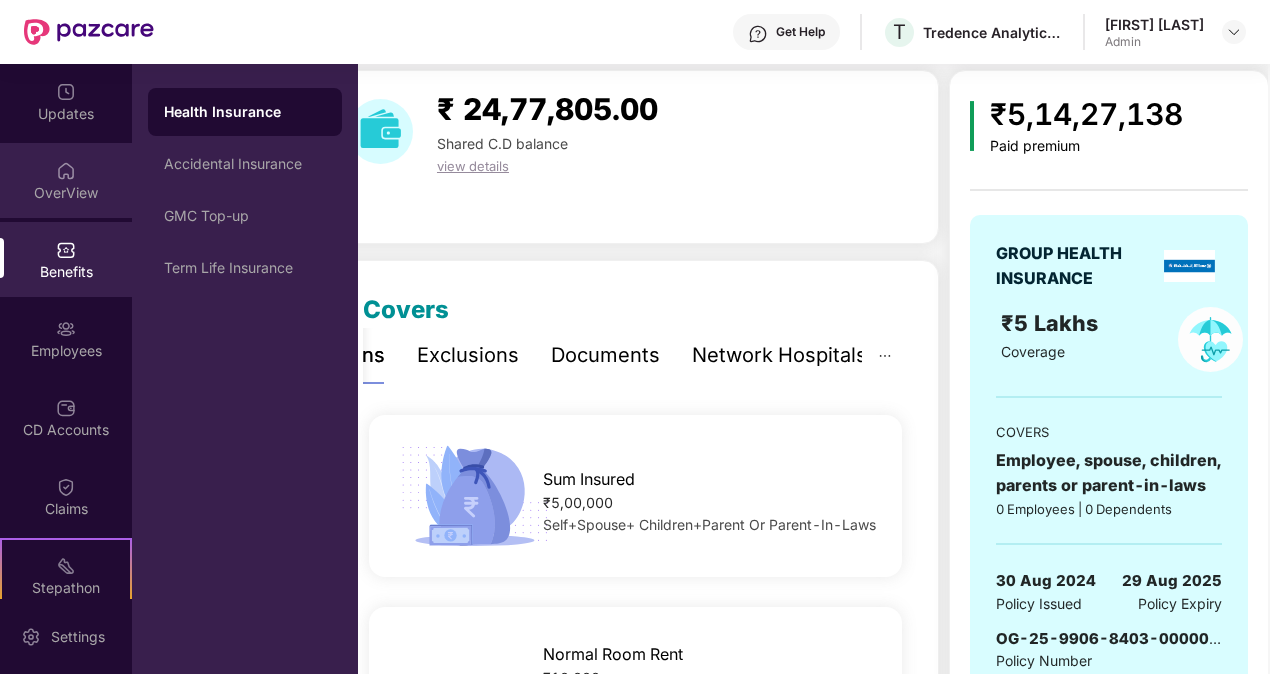 click on "OverView" at bounding box center [66, 180] 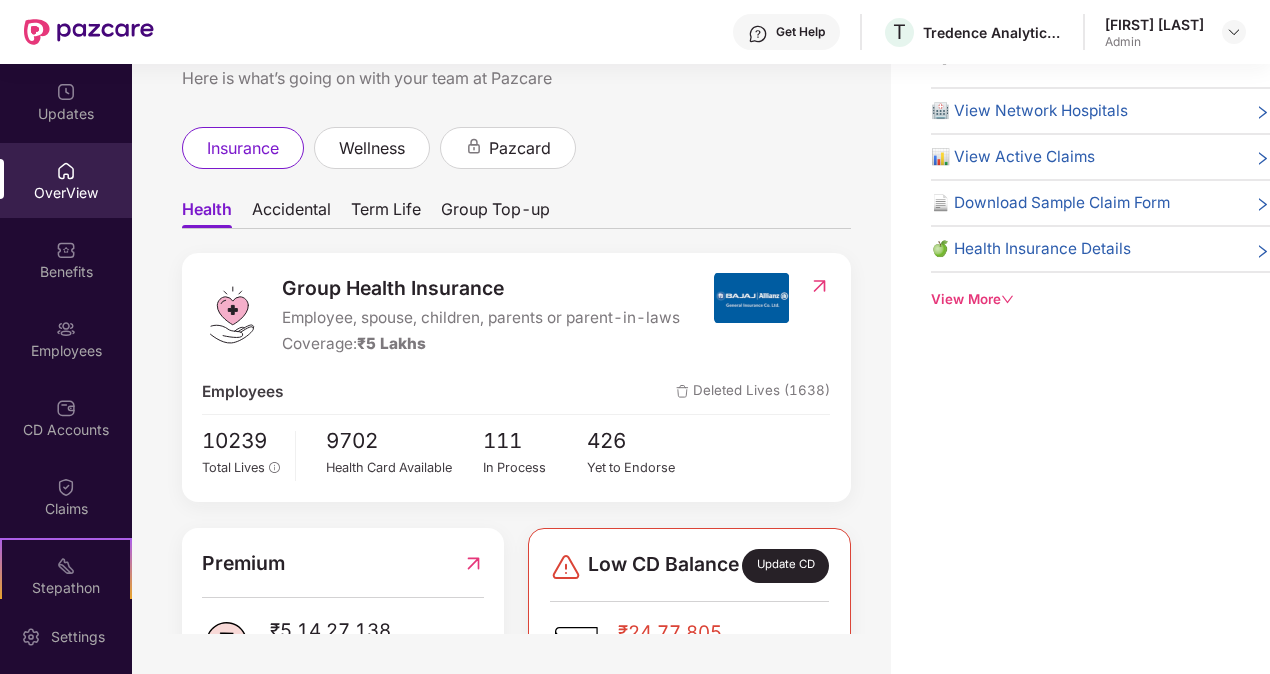 click on "View More" at bounding box center [1100, 299] 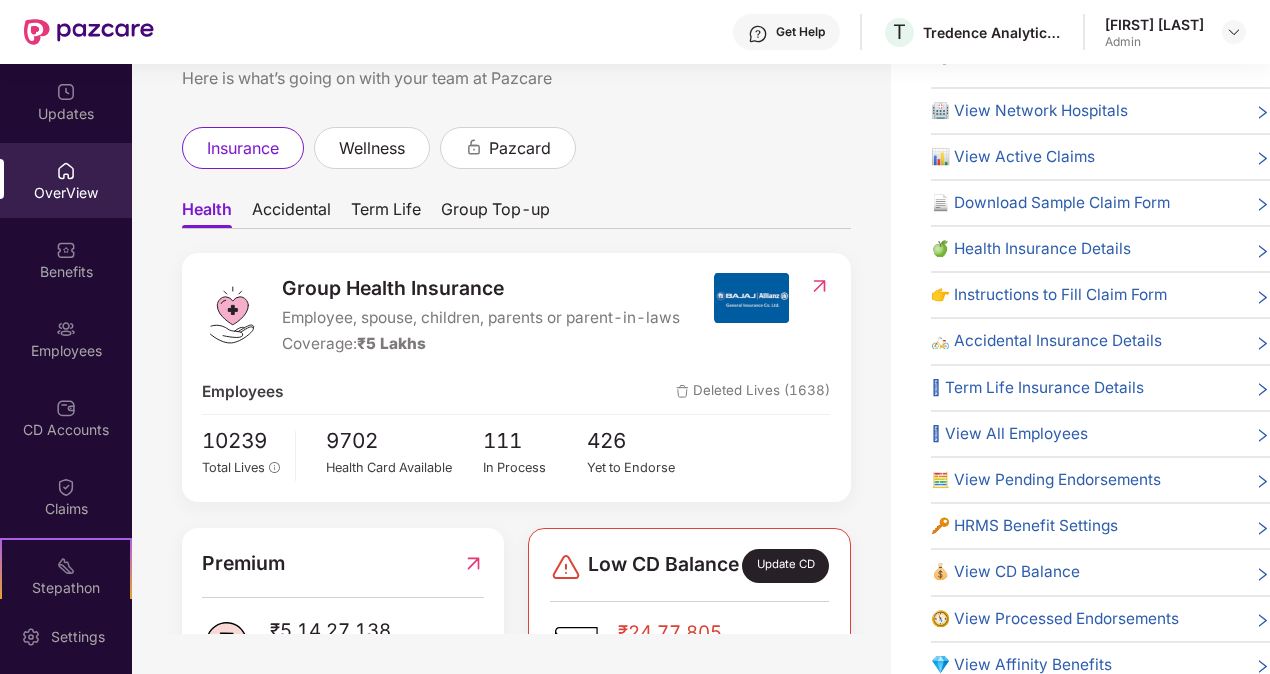 scroll, scrollTop: 42, scrollLeft: 0, axis: vertical 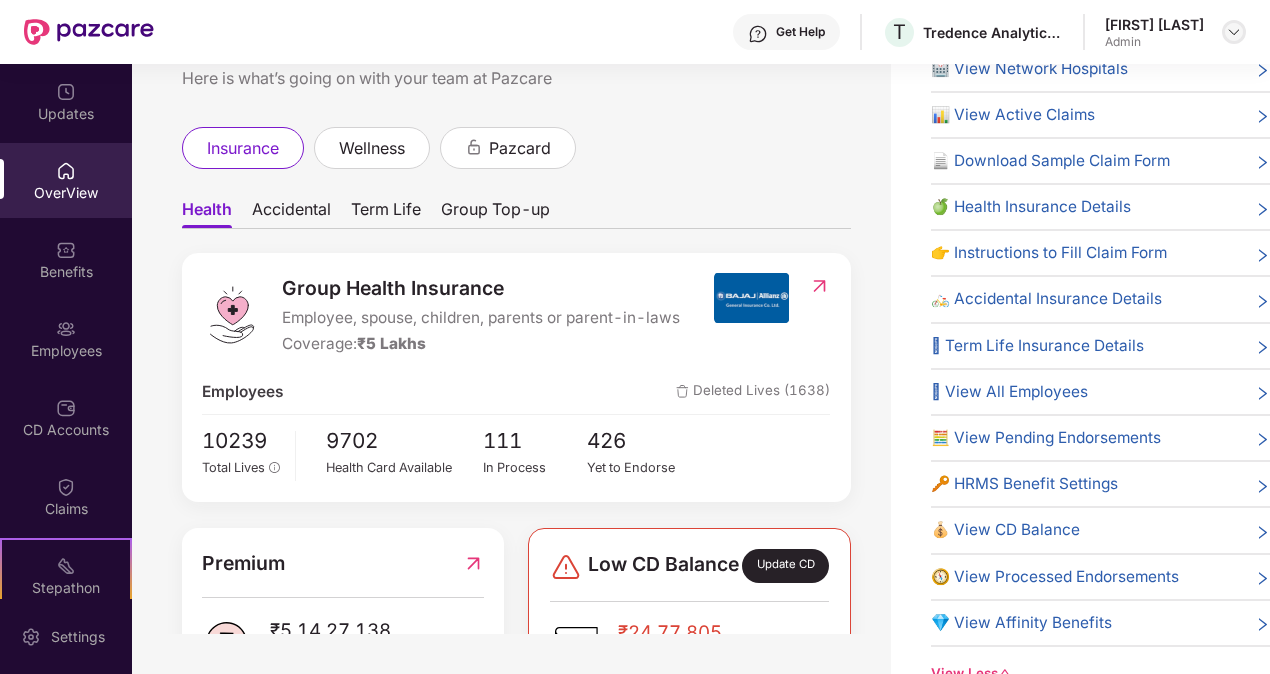 click at bounding box center [1234, 32] 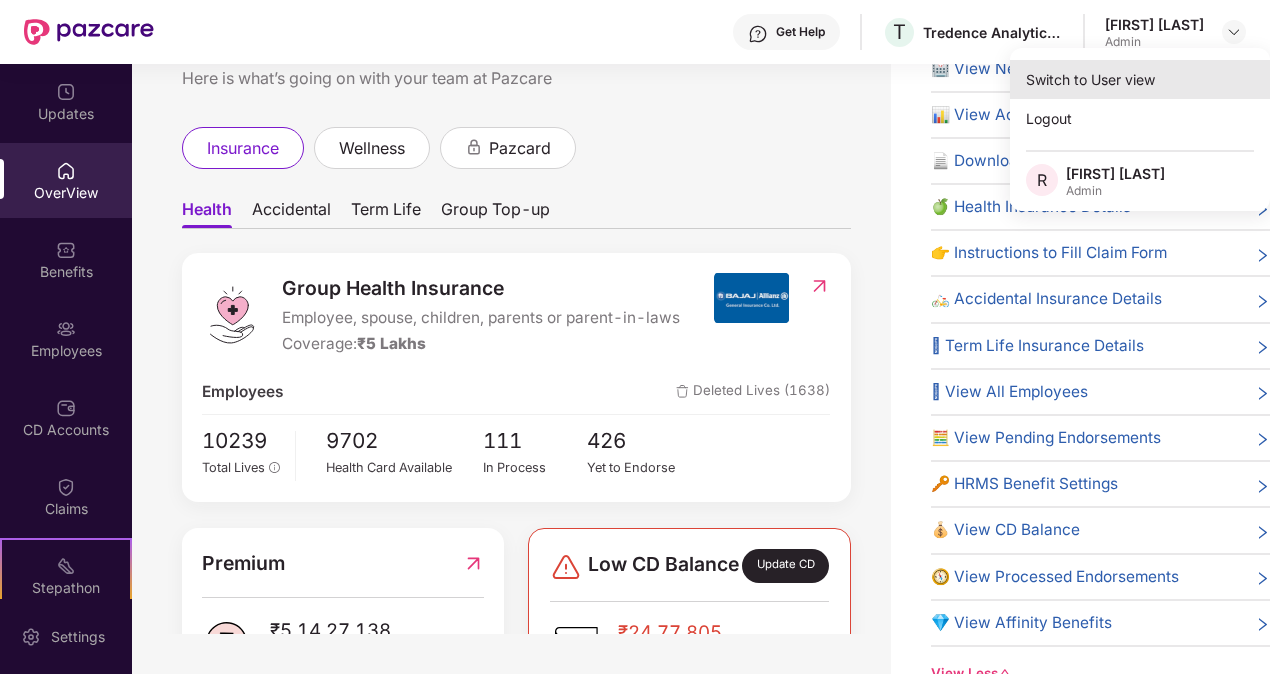 click on "Switch to User view" at bounding box center (1140, 79) 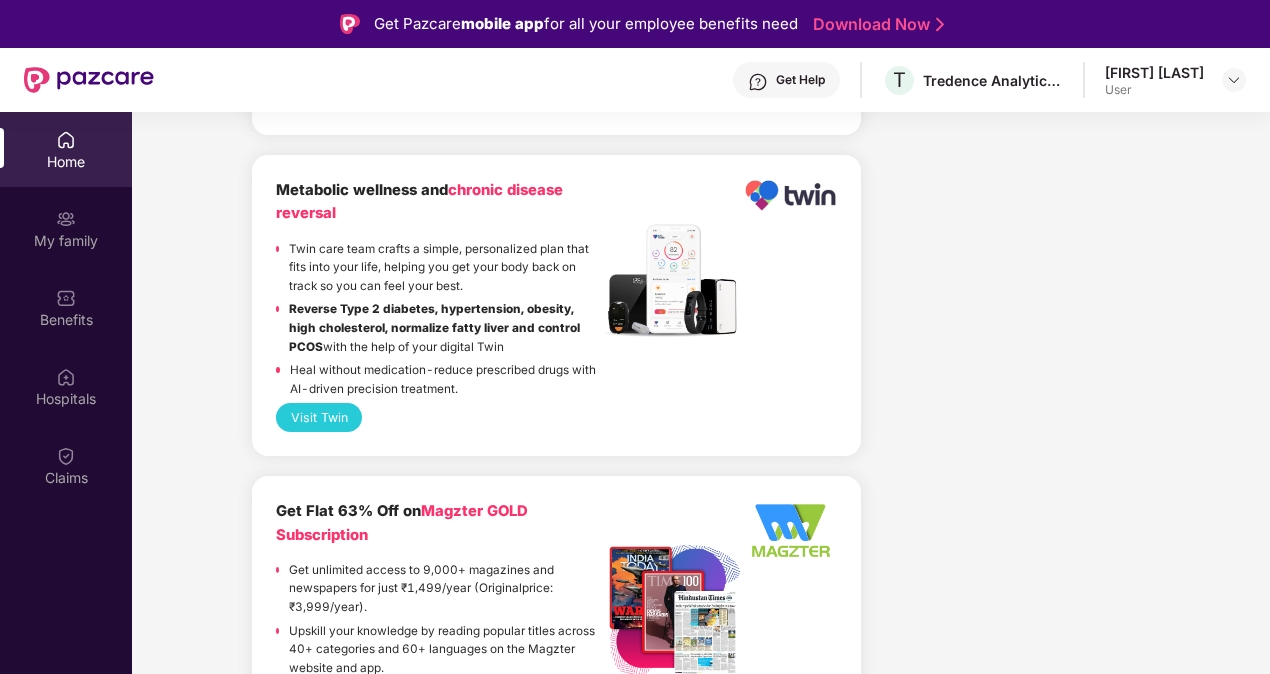 scroll, scrollTop: 4009, scrollLeft: 0, axis: vertical 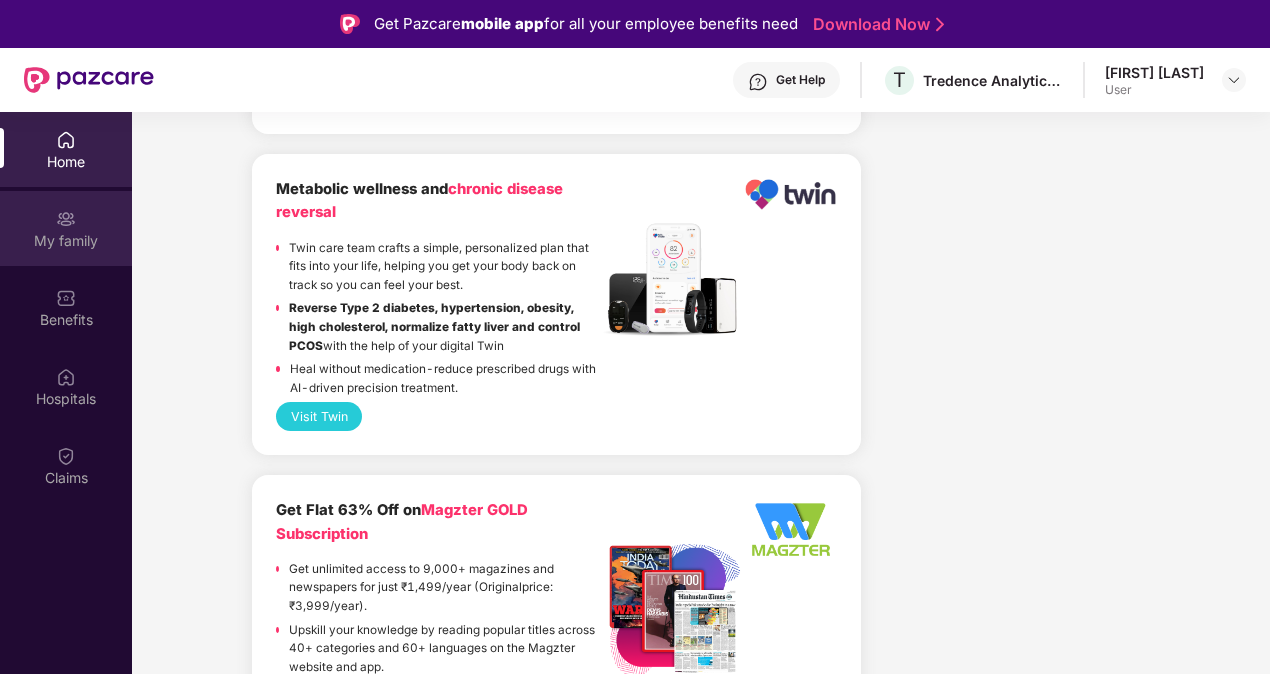click on "My family" at bounding box center [66, 228] 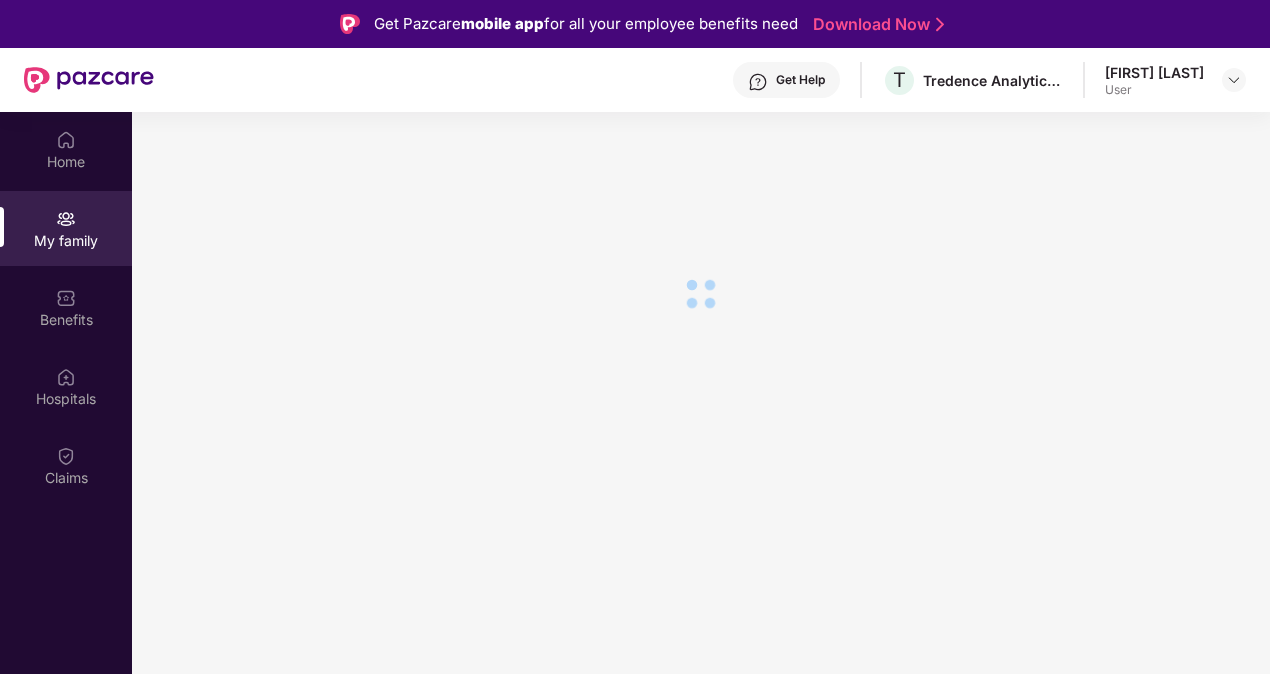 scroll, scrollTop: 0, scrollLeft: 0, axis: both 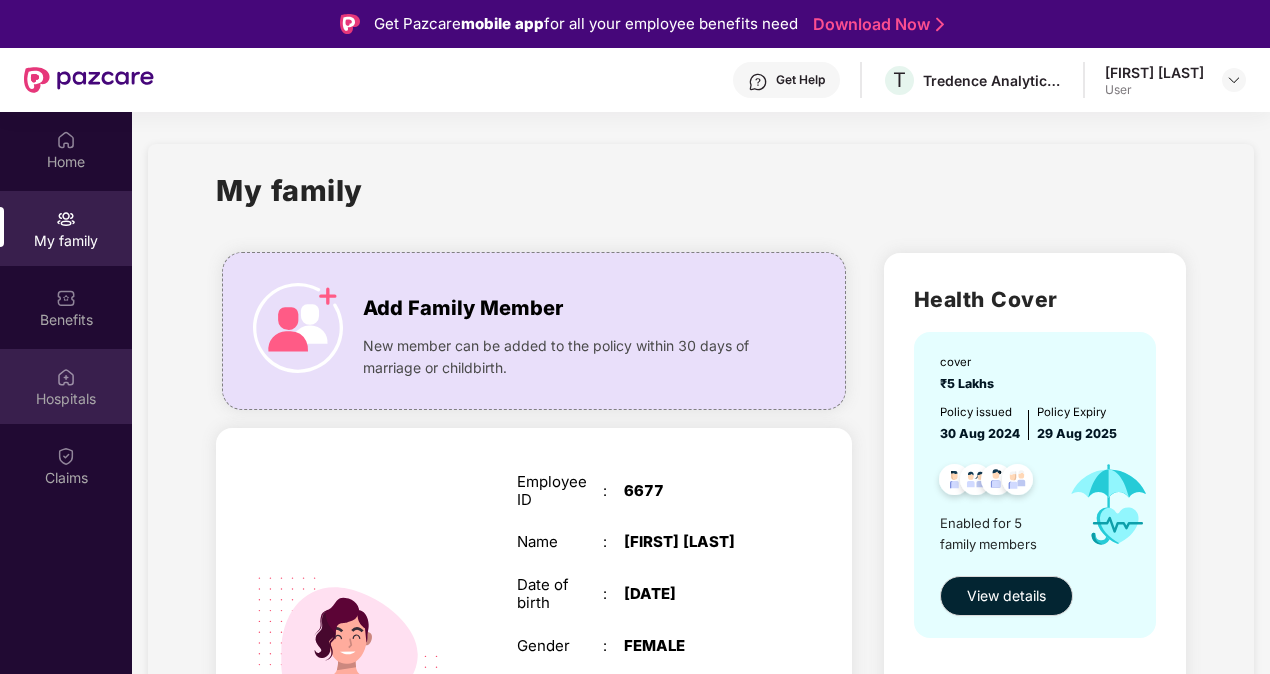 click on "Hospitals" at bounding box center (66, 386) 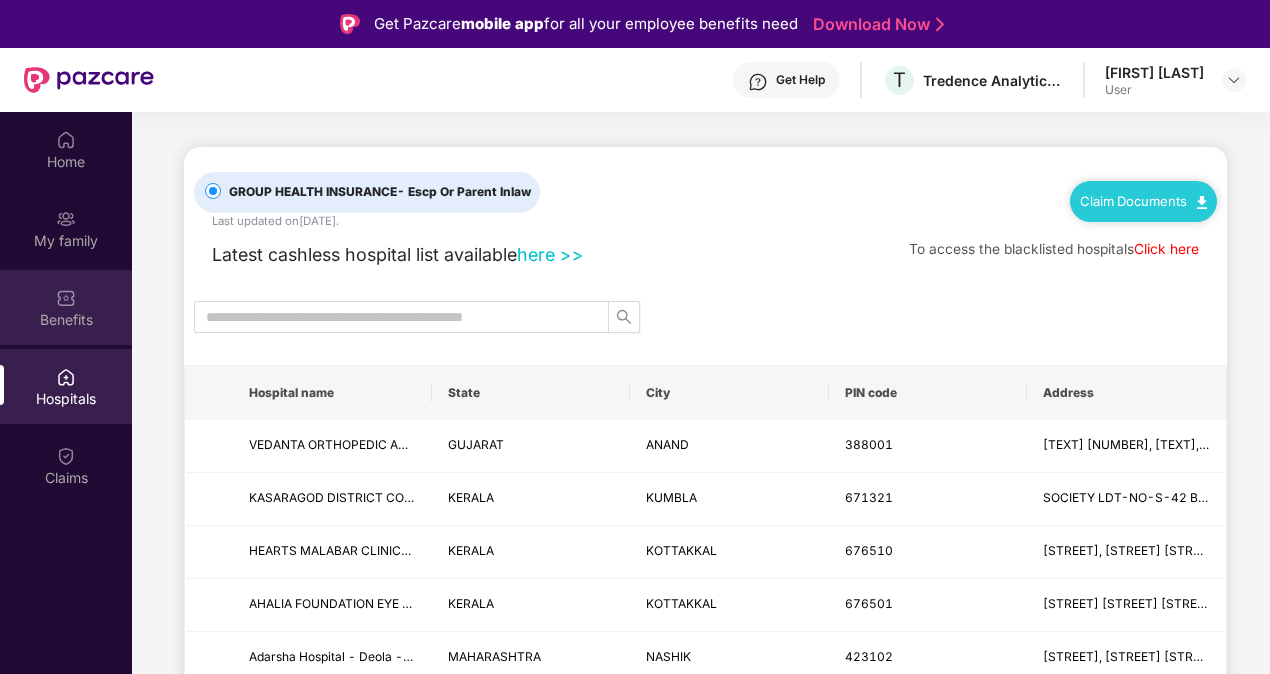 click on "Benefits" at bounding box center [66, 320] 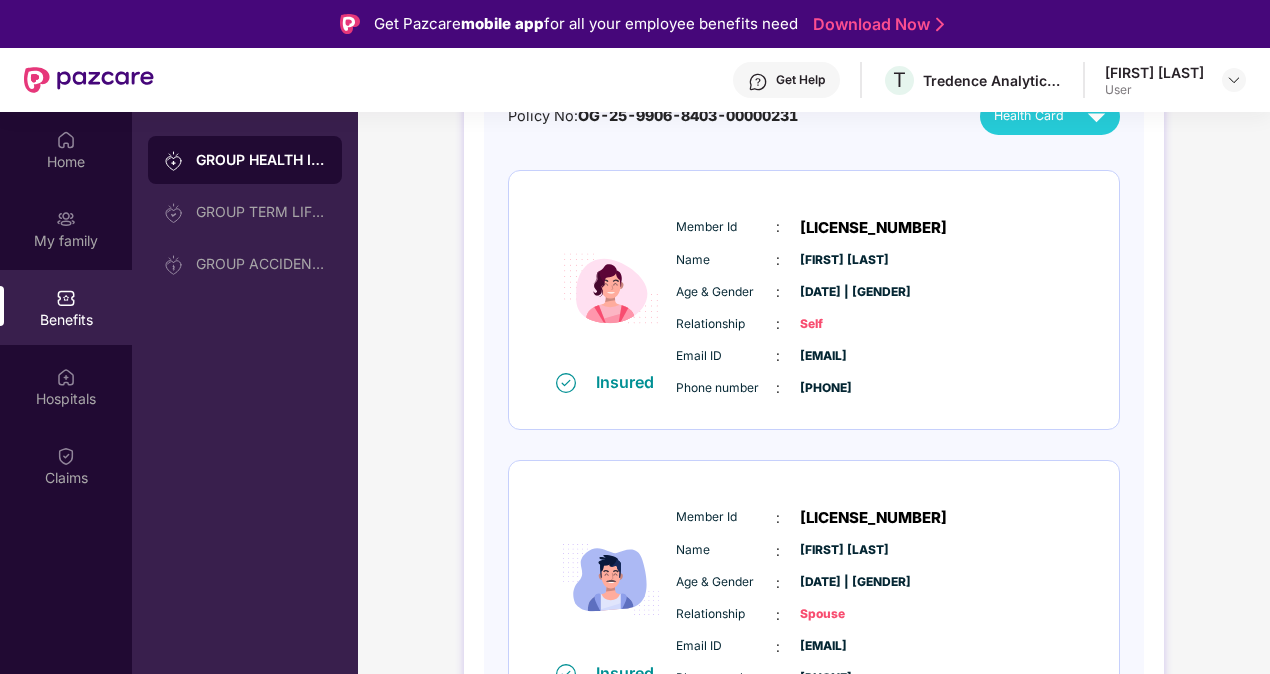 scroll, scrollTop: 236, scrollLeft: 0, axis: vertical 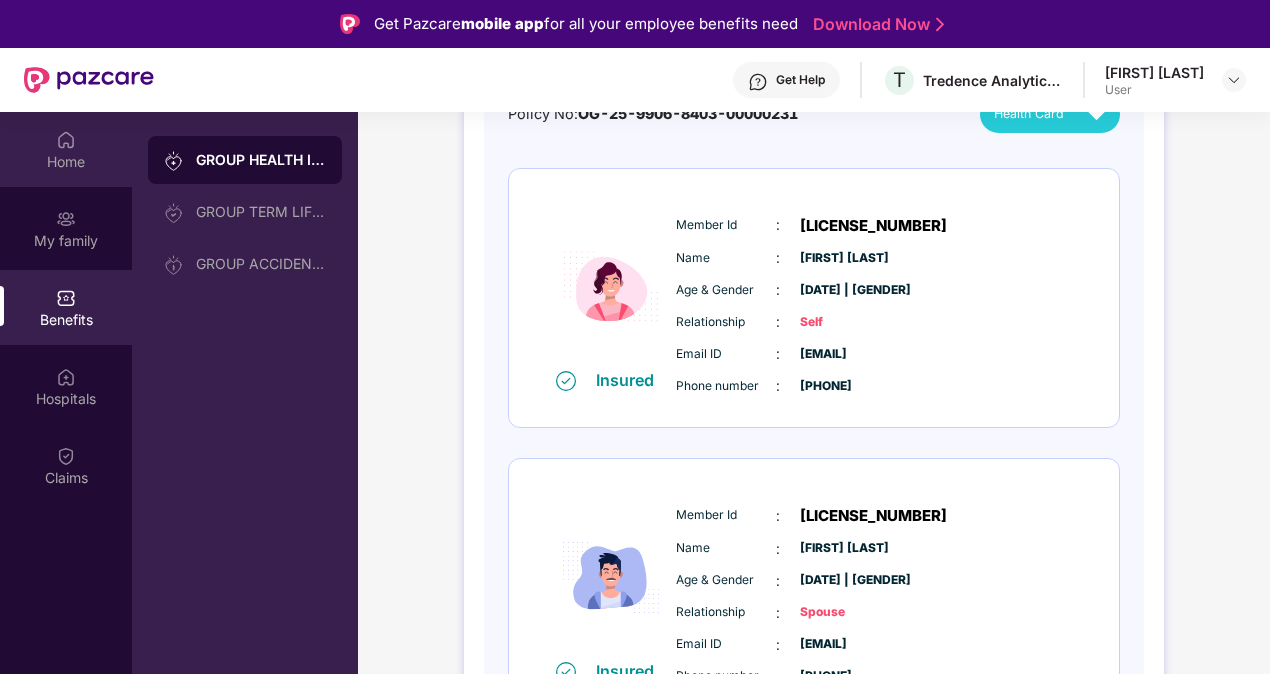 click on "Home" at bounding box center (66, 162) 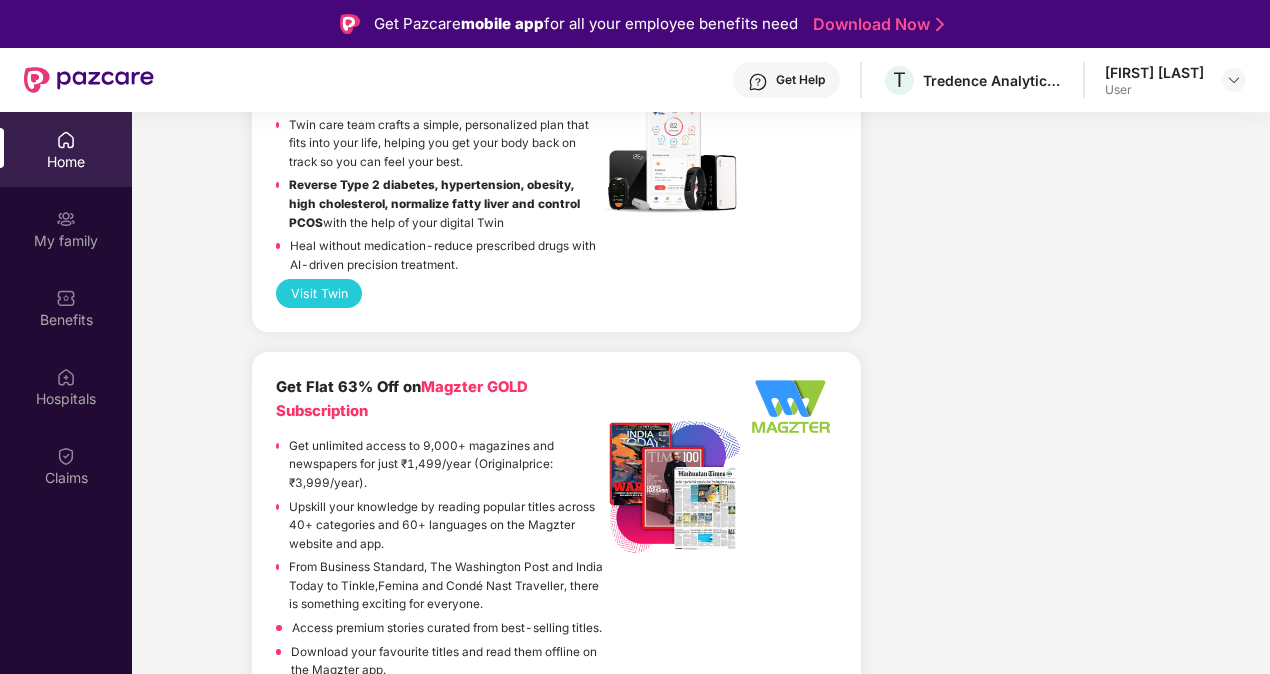 scroll, scrollTop: 4360, scrollLeft: 0, axis: vertical 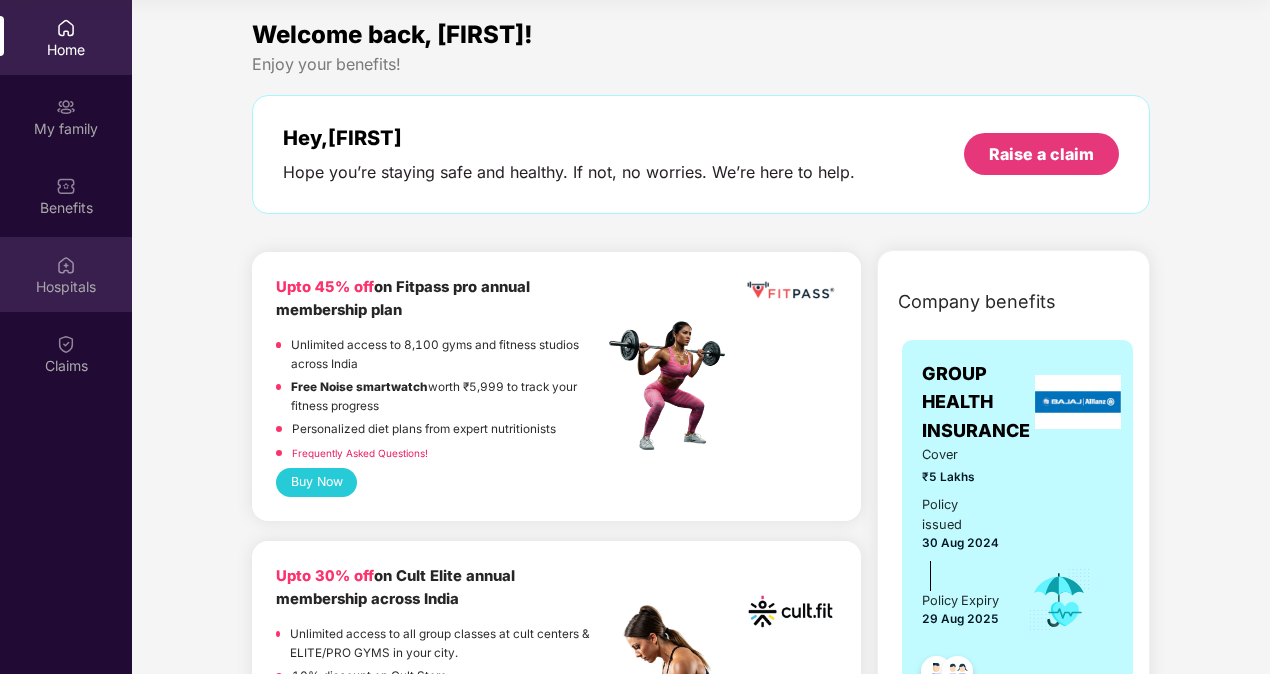 click at bounding box center [66, 265] 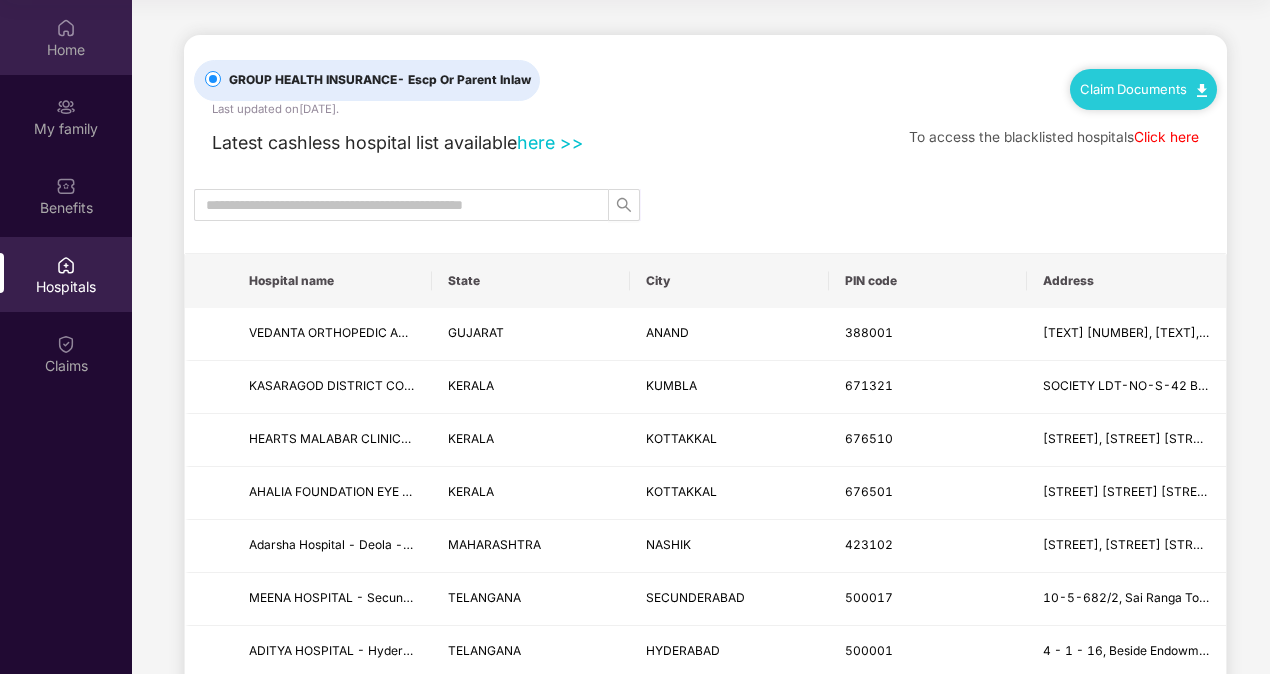 click on "Home" at bounding box center [66, 50] 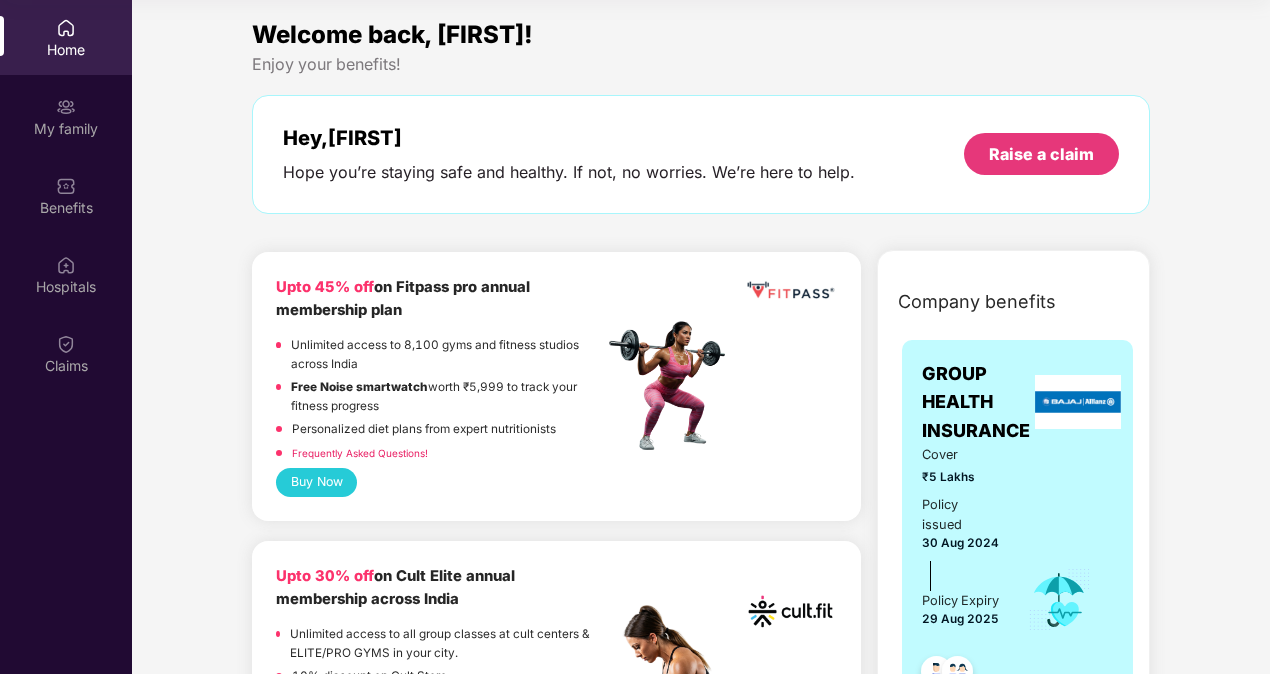 click on "Welcome back, [FIRST]!" at bounding box center (392, 34) 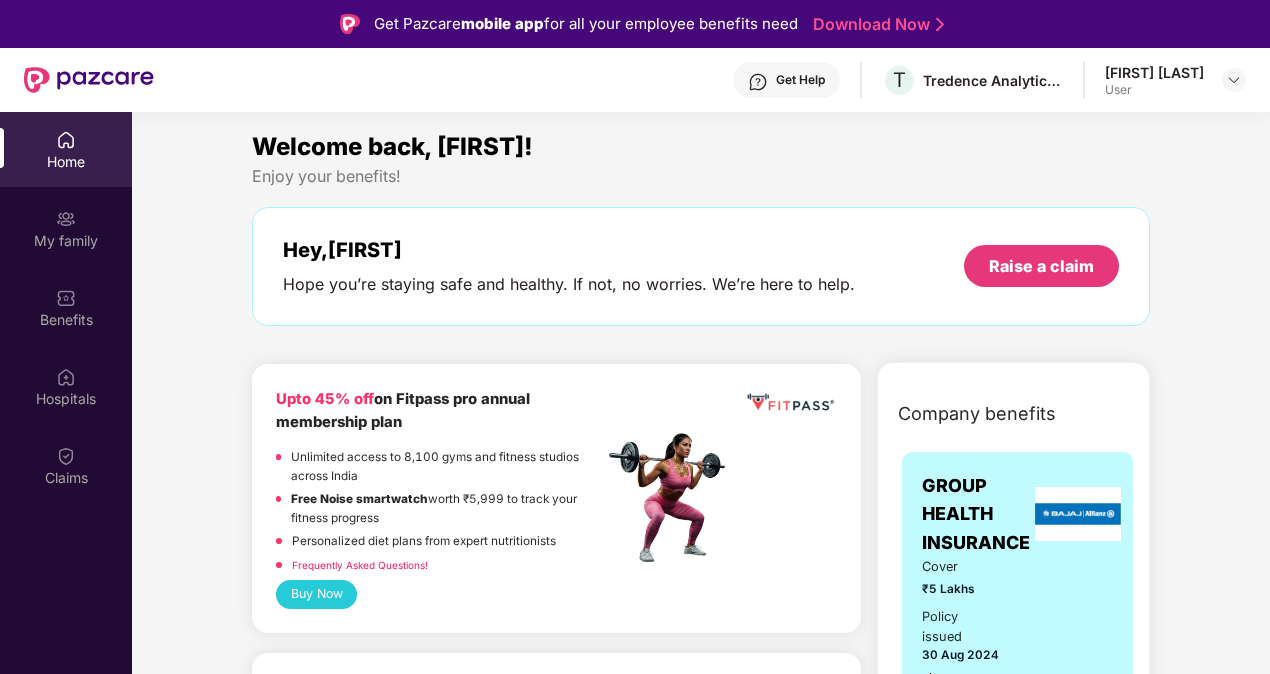 click at bounding box center (1234, 80) 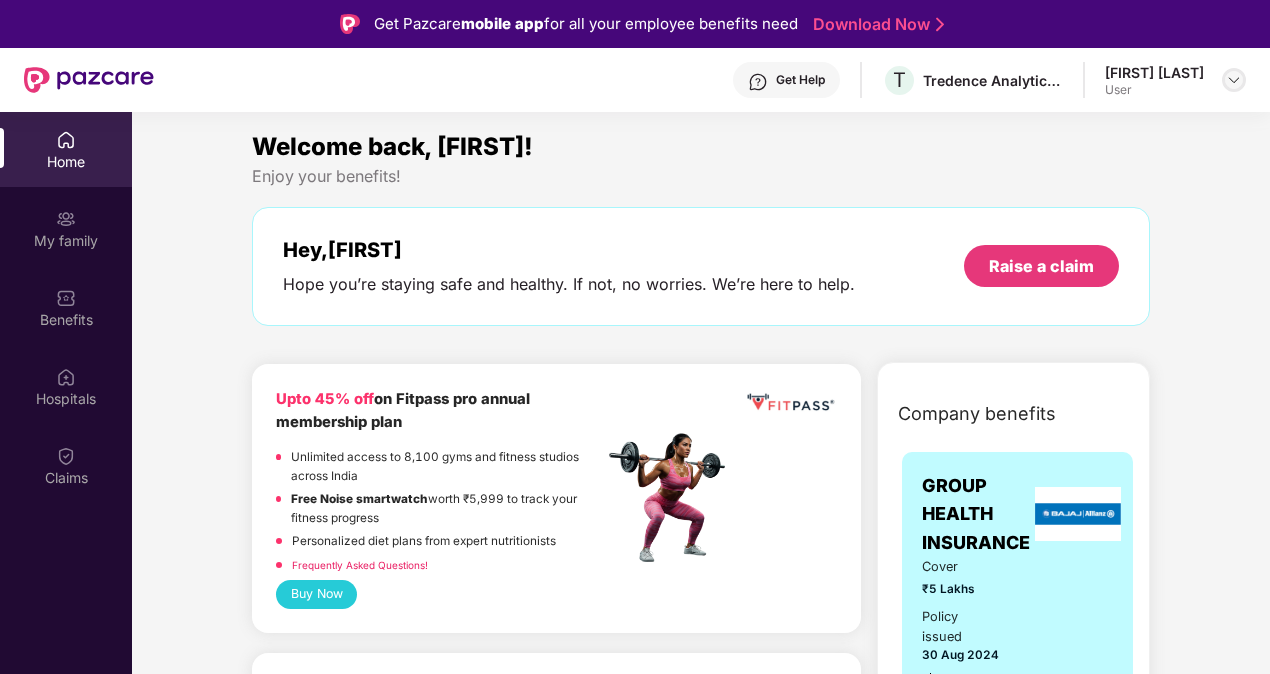 click at bounding box center [1234, 80] 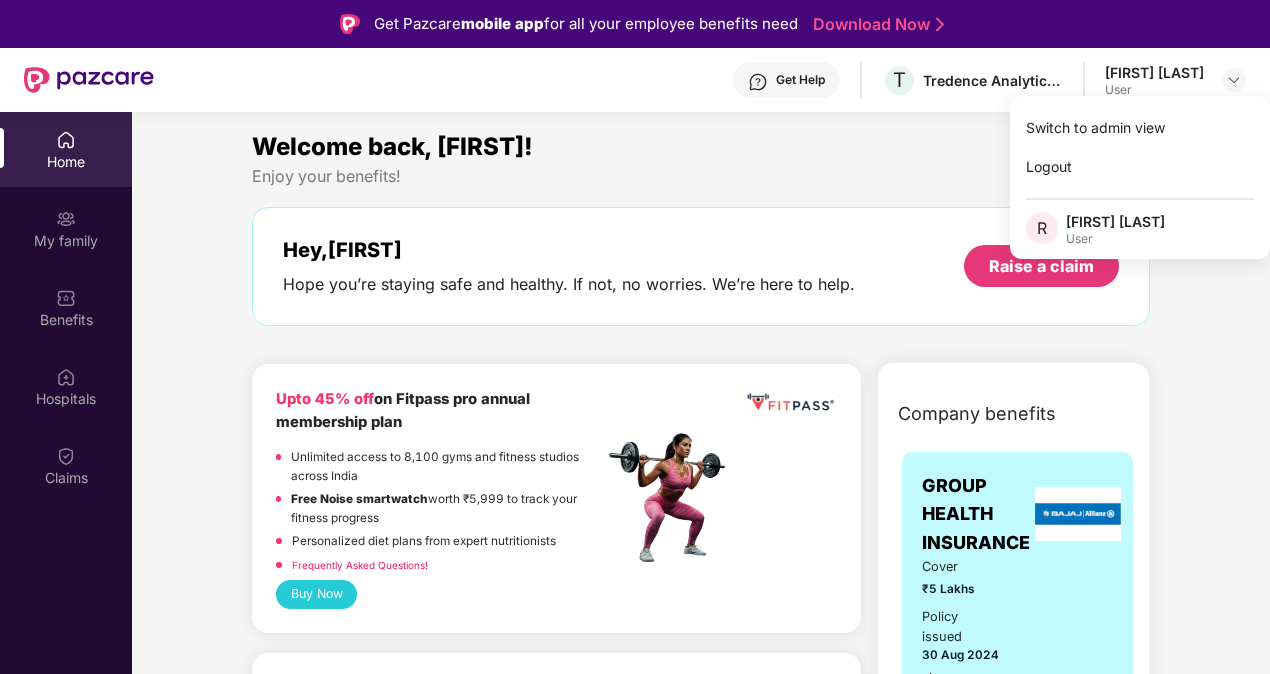 click on "Welcome back, [FIRST]!" at bounding box center (701, 147) 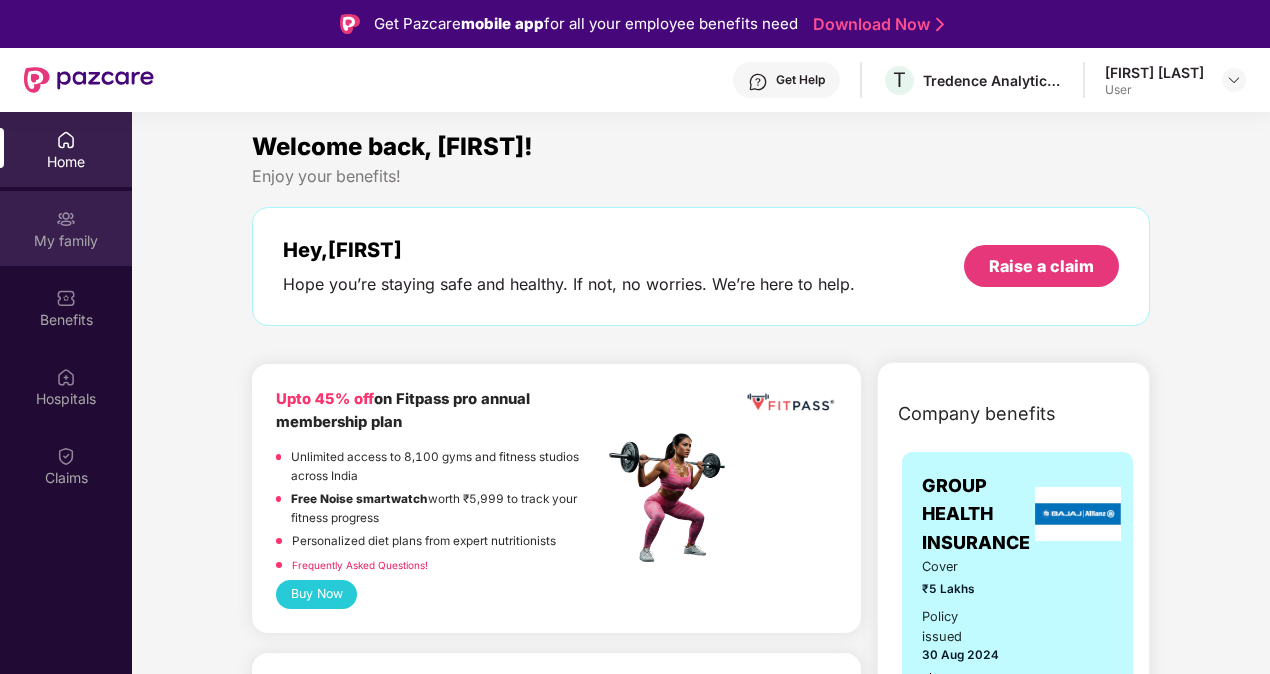 click at bounding box center [66, 219] 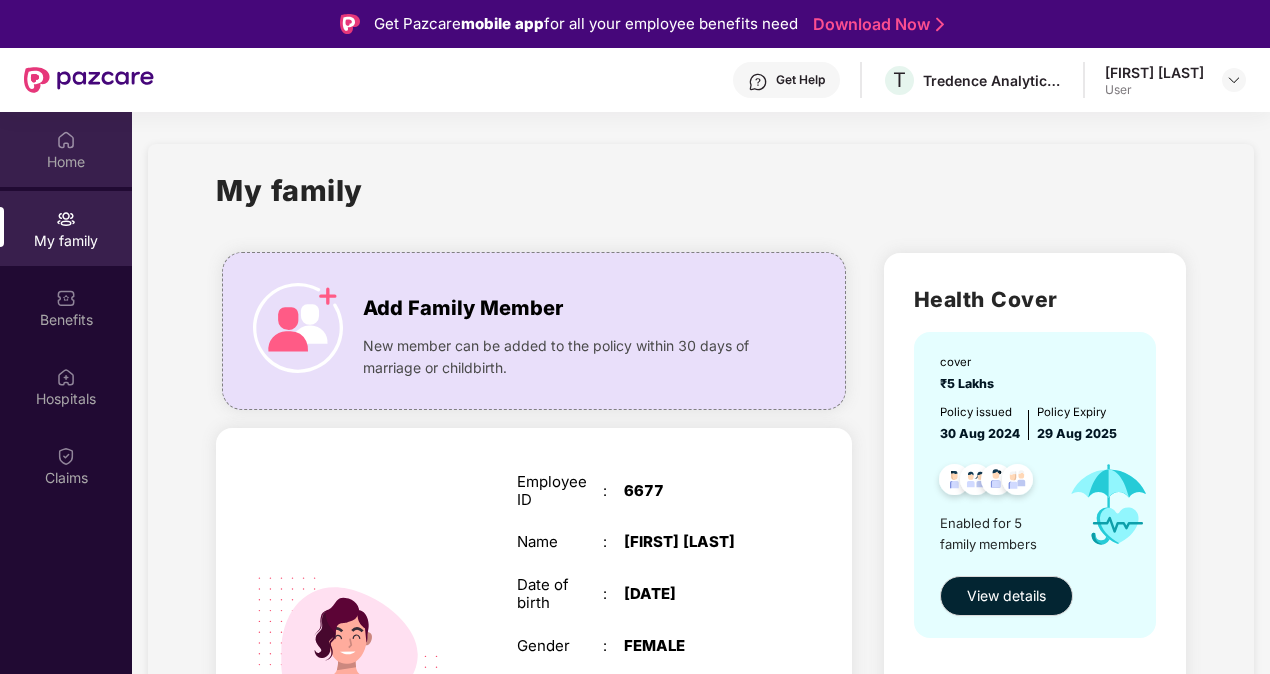 click on "Home" at bounding box center (66, 149) 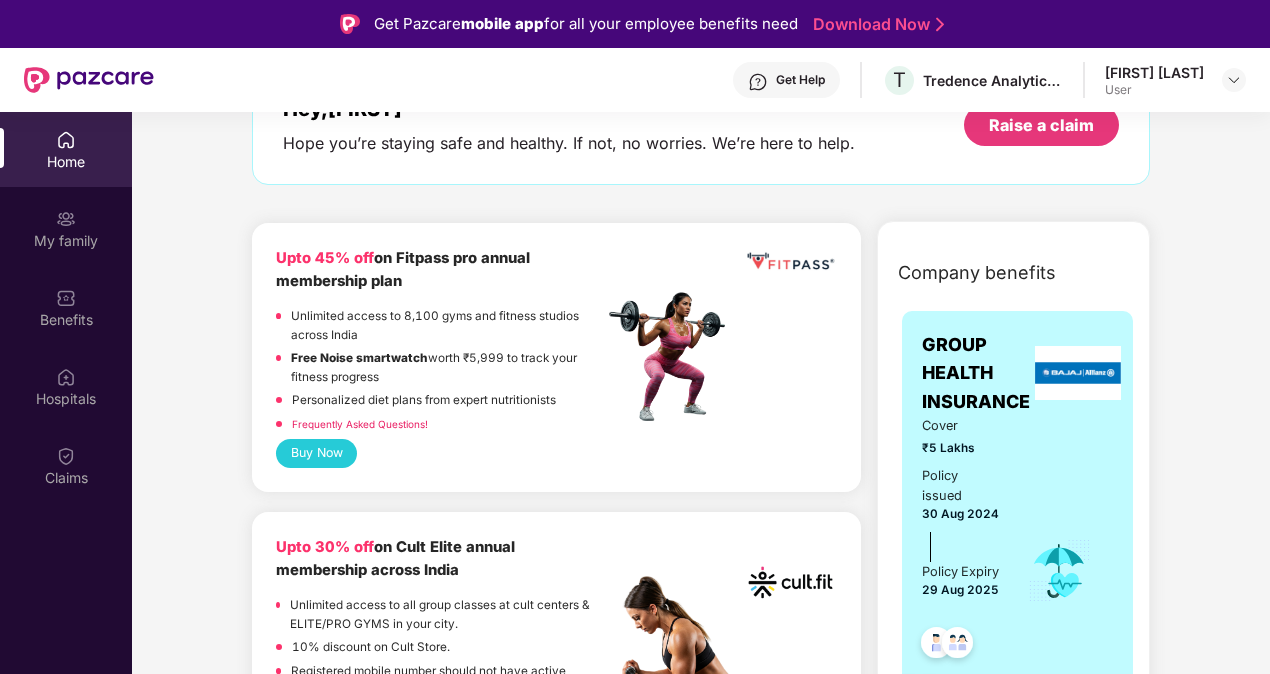 scroll, scrollTop: 559, scrollLeft: 0, axis: vertical 